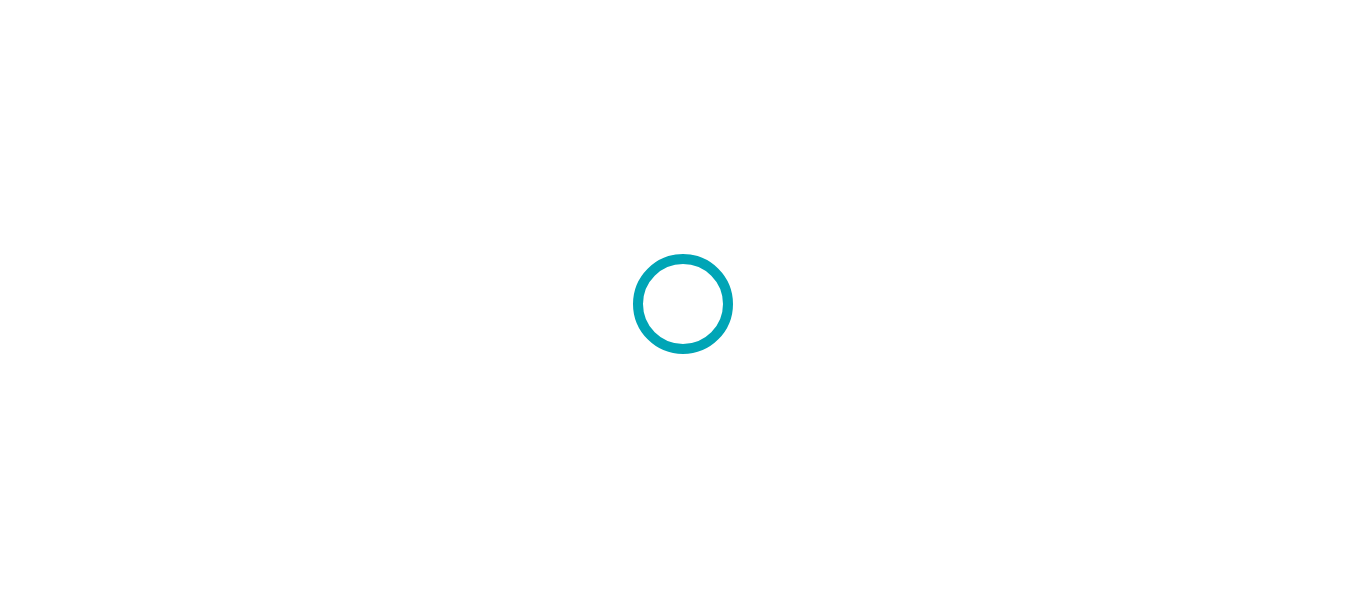 scroll, scrollTop: 0, scrollLeft: 0, axis: both 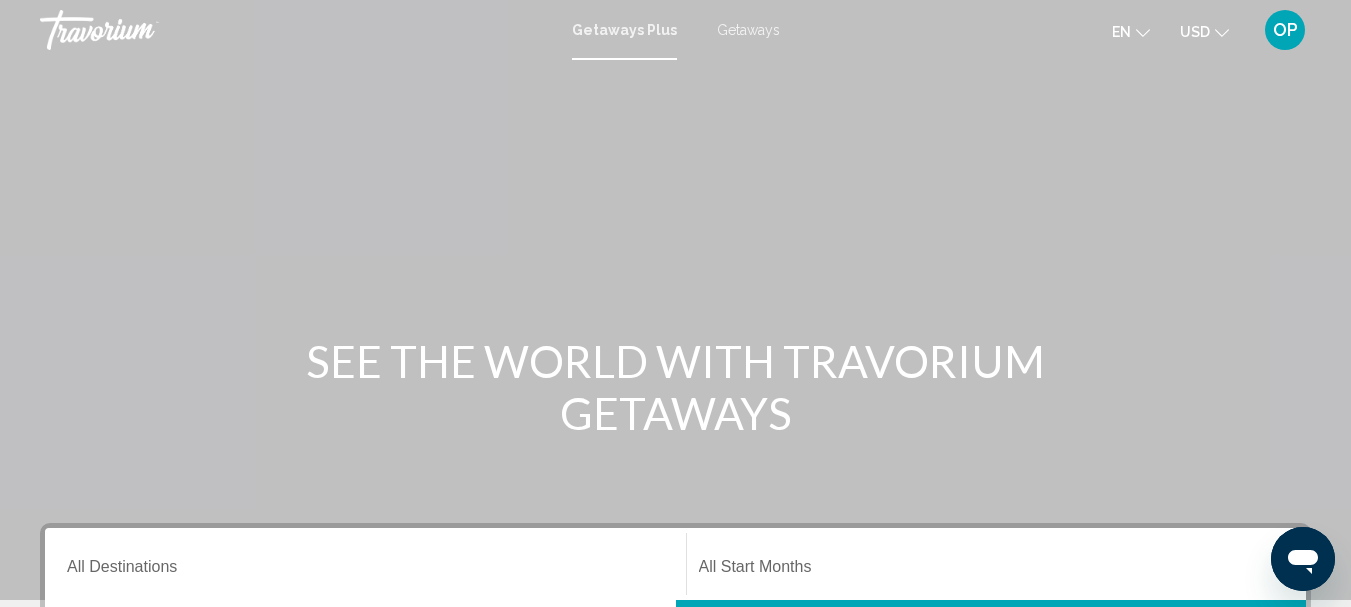 click on "Getaways" at bounding box center [748, 30] 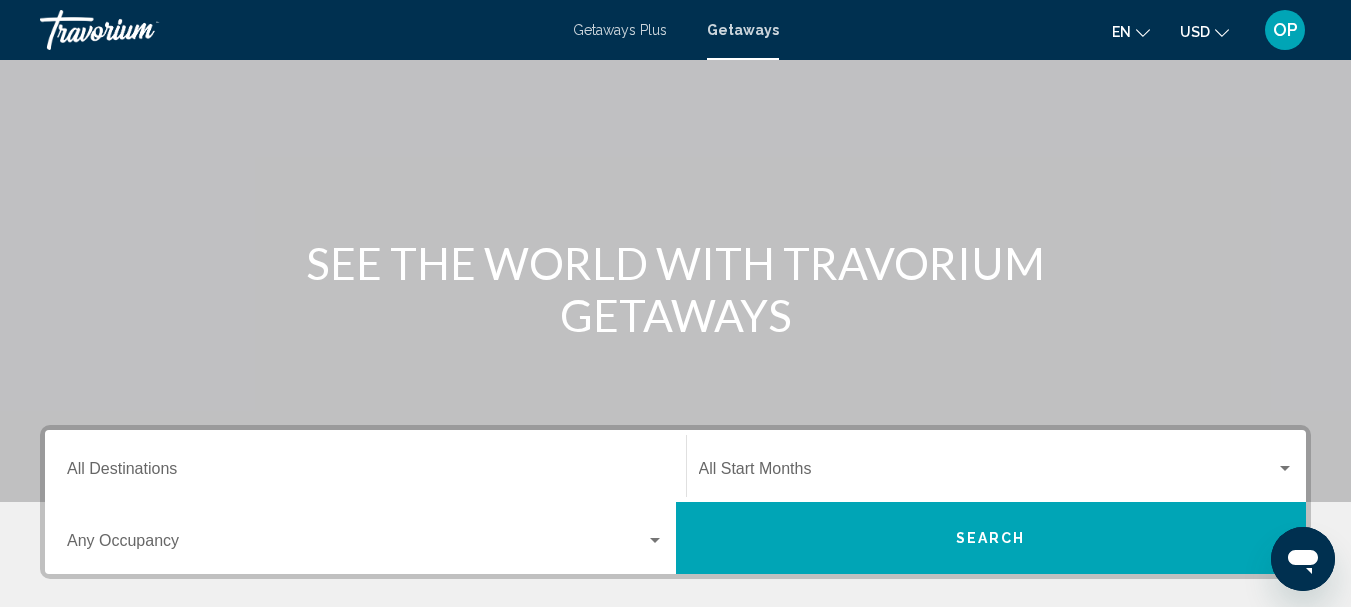 scroll, scrollTop: 179, scrollLeft: 0, axis: vertical 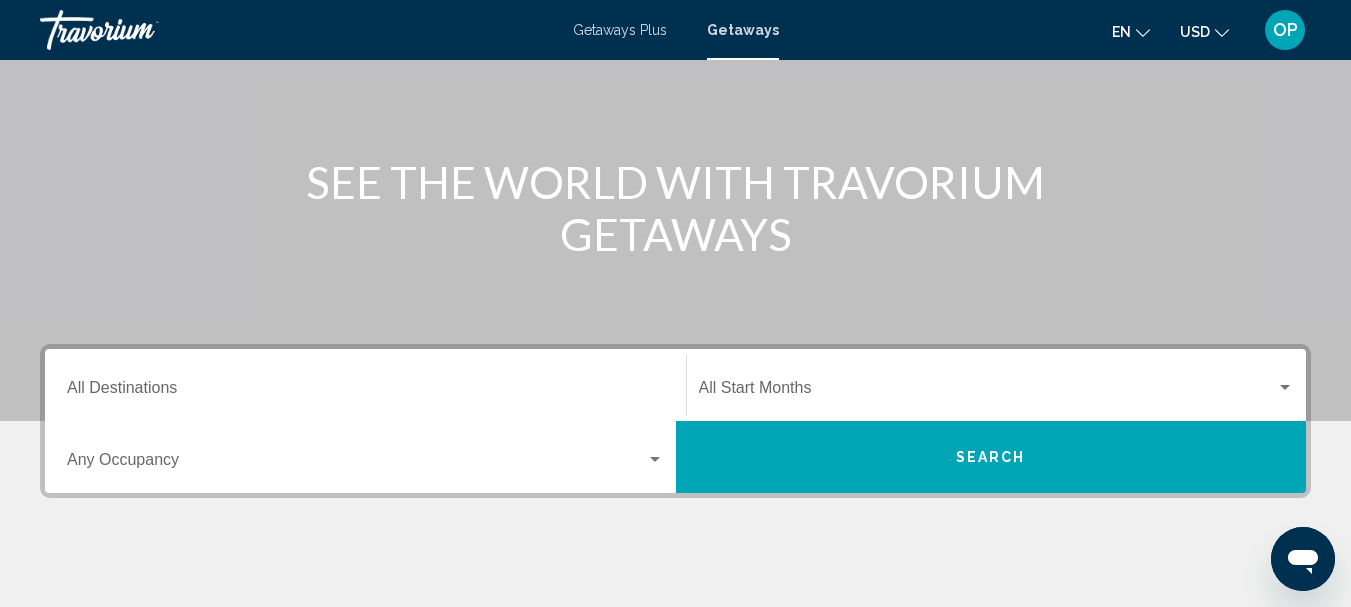 click on "Destination All Destinations" at bounding box center [365, 385] 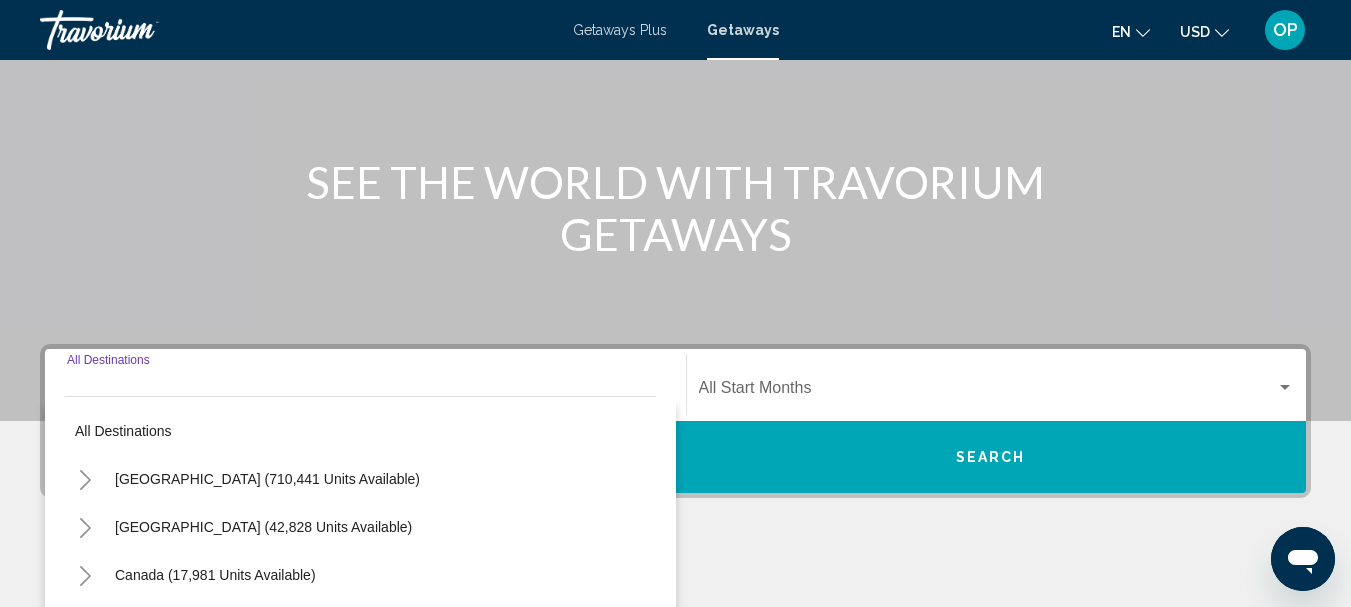 scroll, scrollTop: 458, scrollLeft: 0, axis: vertical 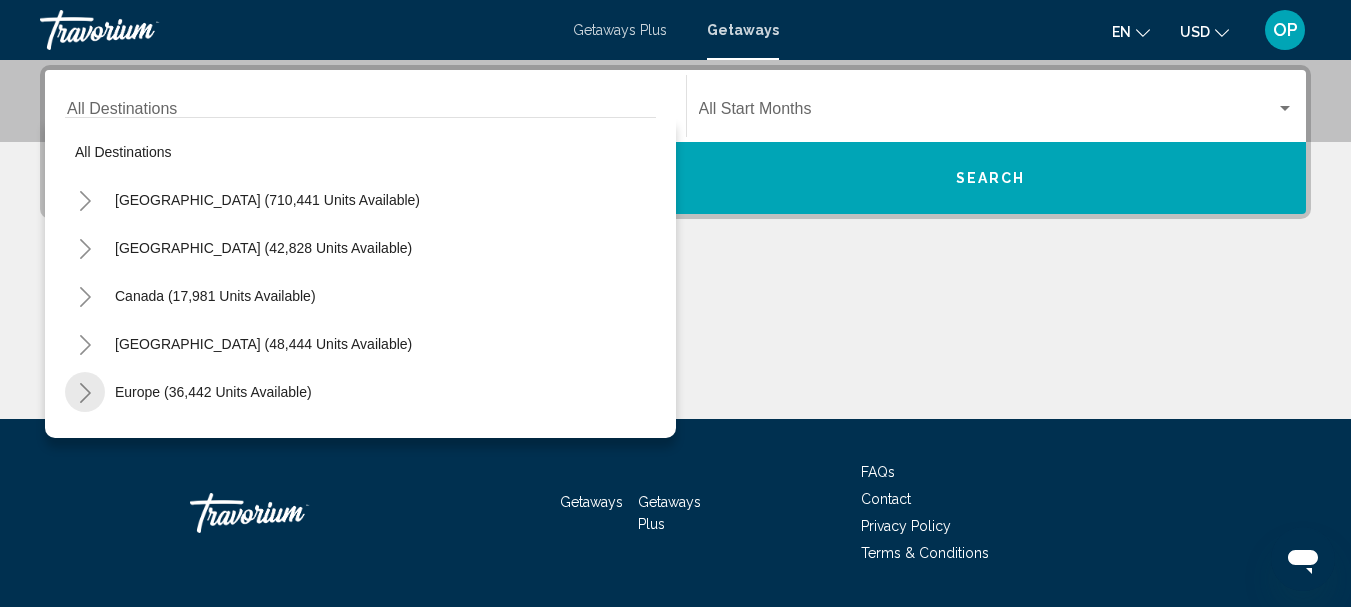 click 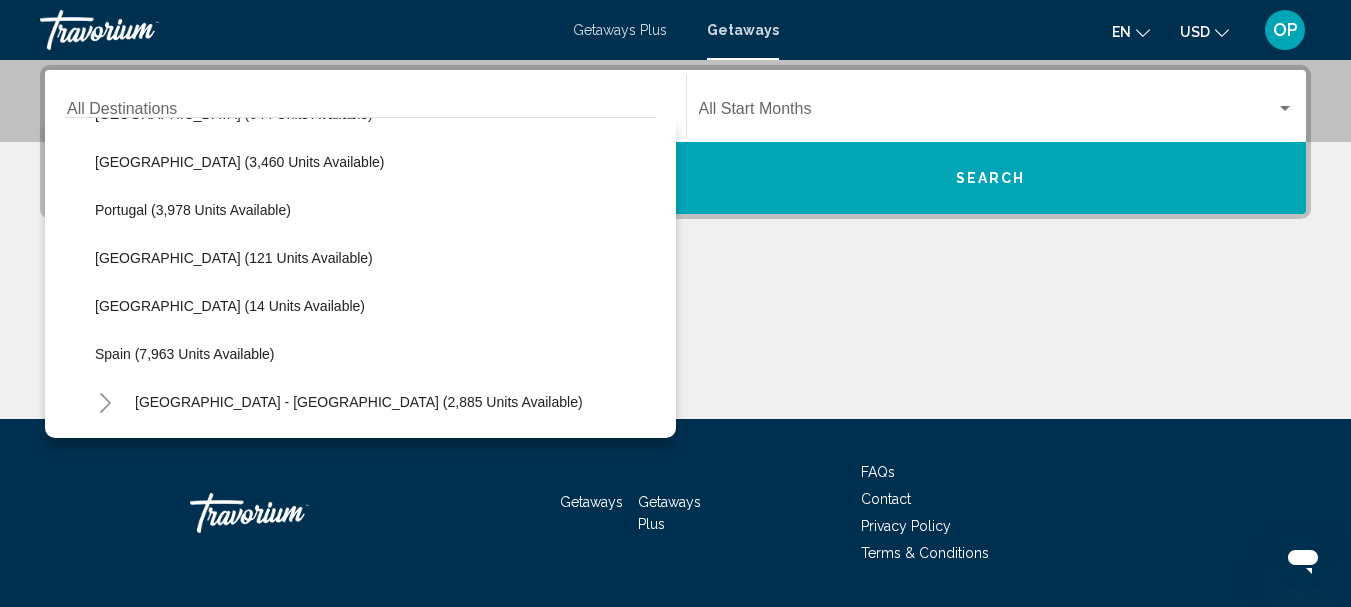 scroll, scrollTop: 782, scrollLeft: 0, axis: vertical 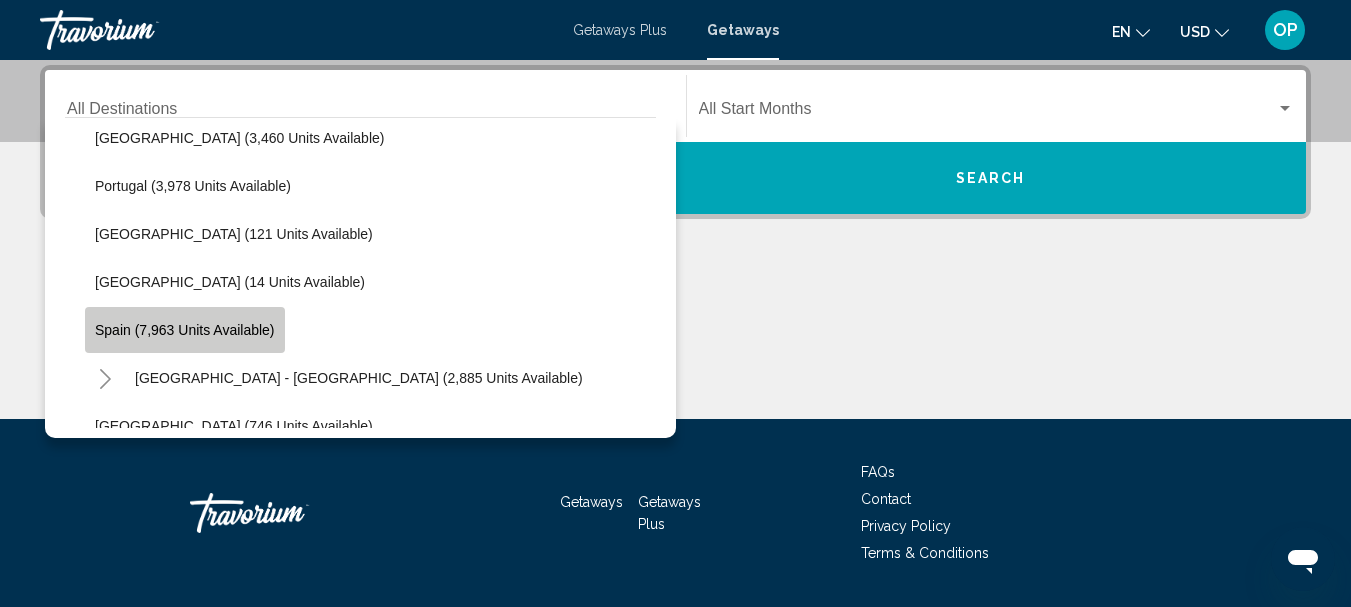 click on "Spain (7,963 units available)" 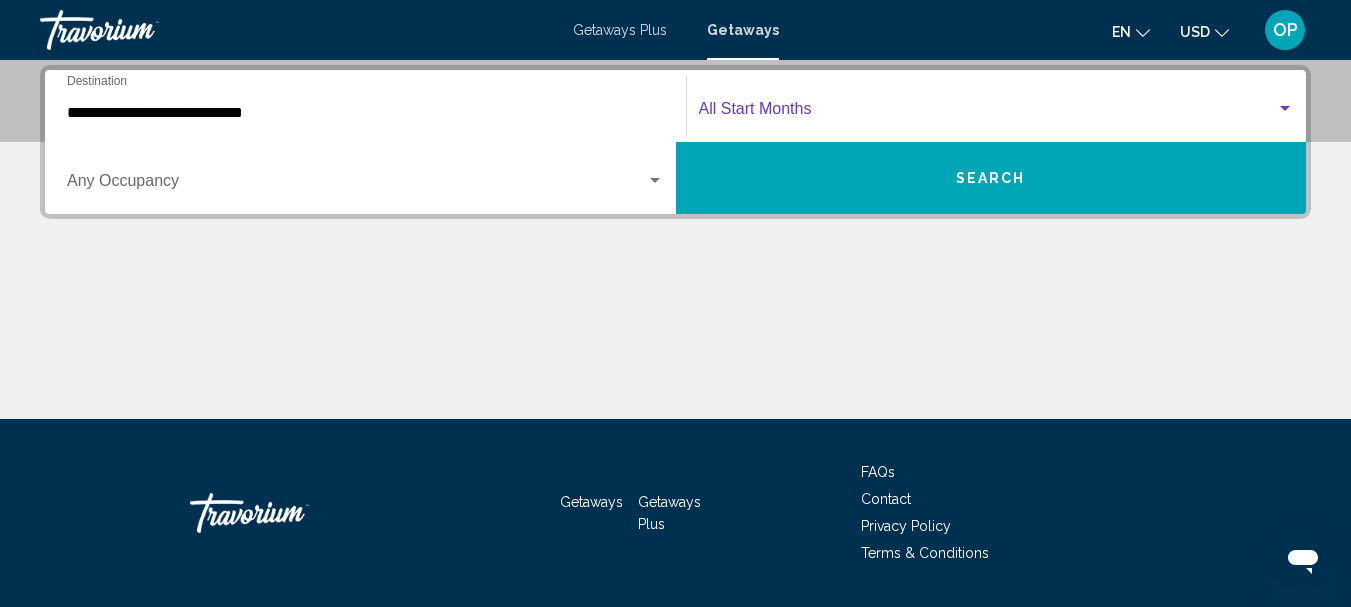 click at bounding box center (988, 113) 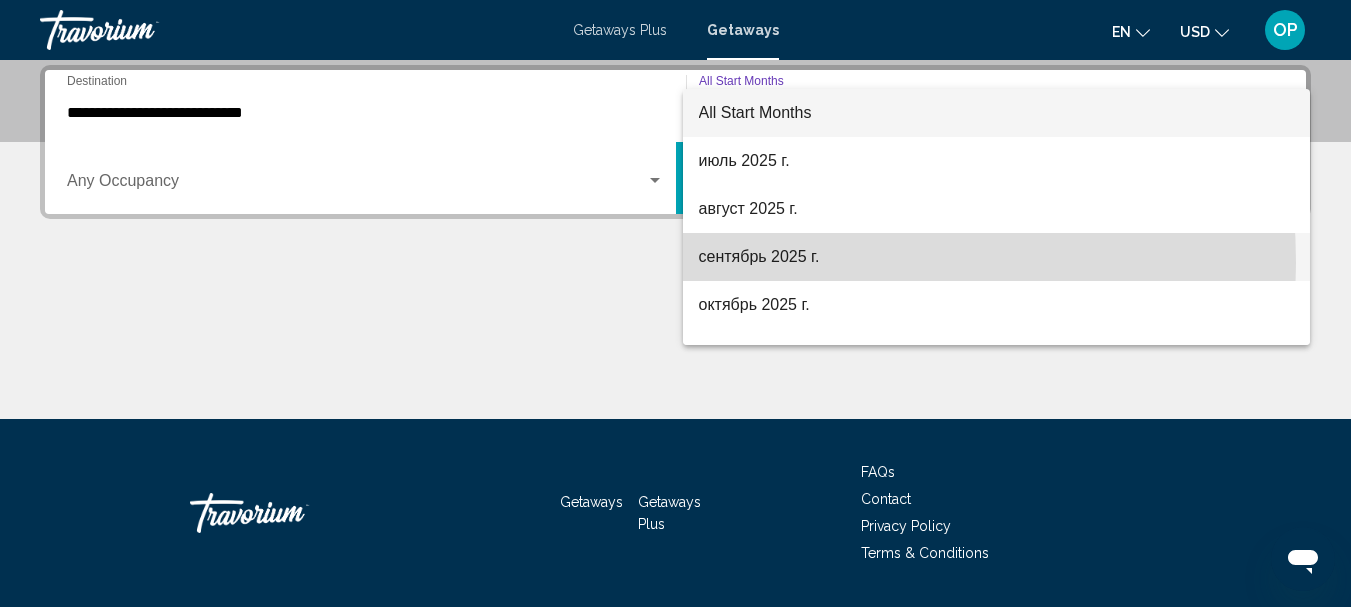 click on "сентябрь 2025 г." at bounding box center [997, 257] 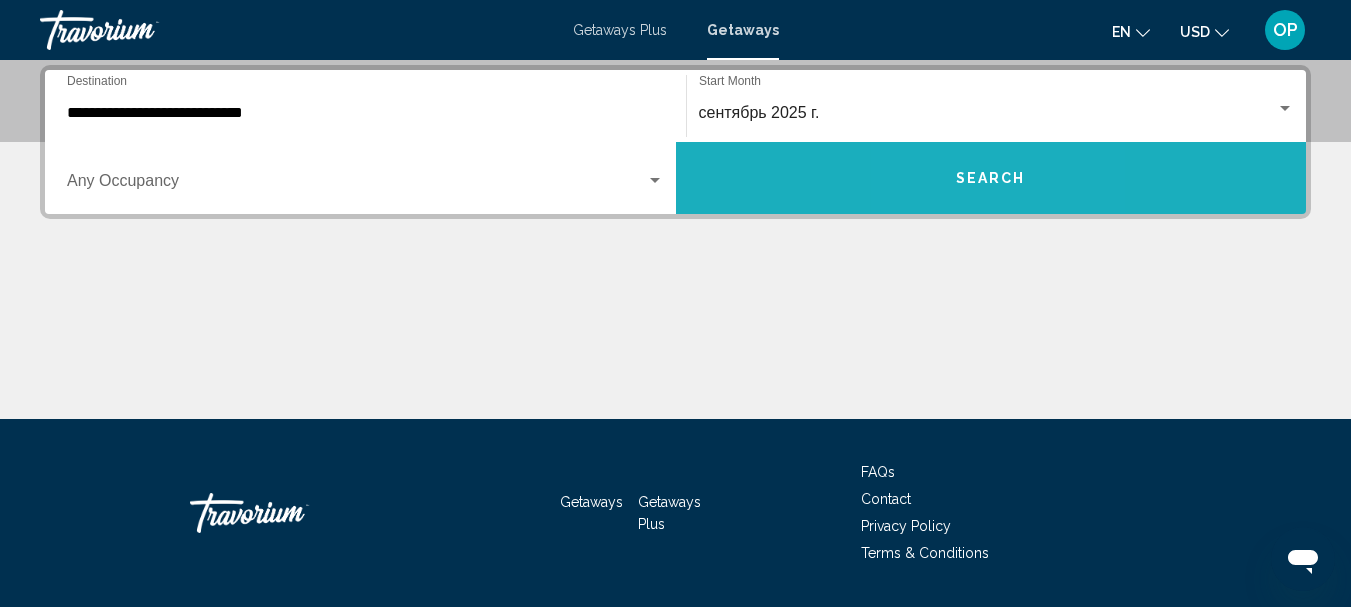 click on "Search" at bounding box center [991, 178] 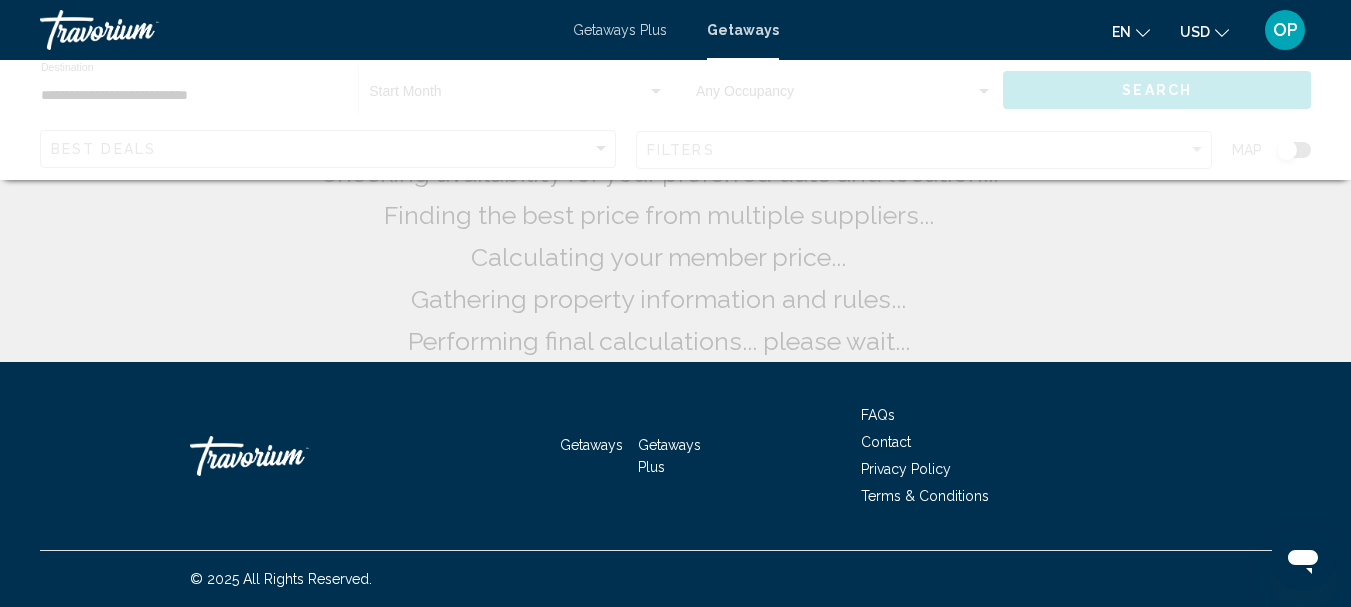 scroll, scrollTop: 0, scrollLeft: 0, axis: both 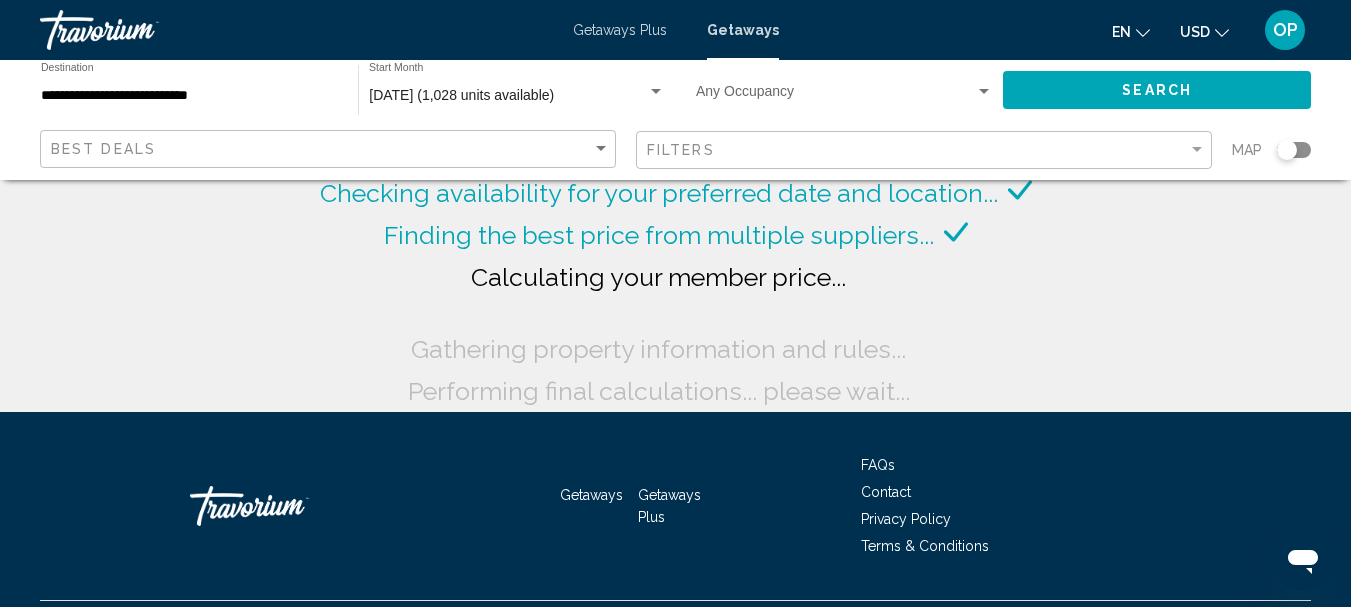 click 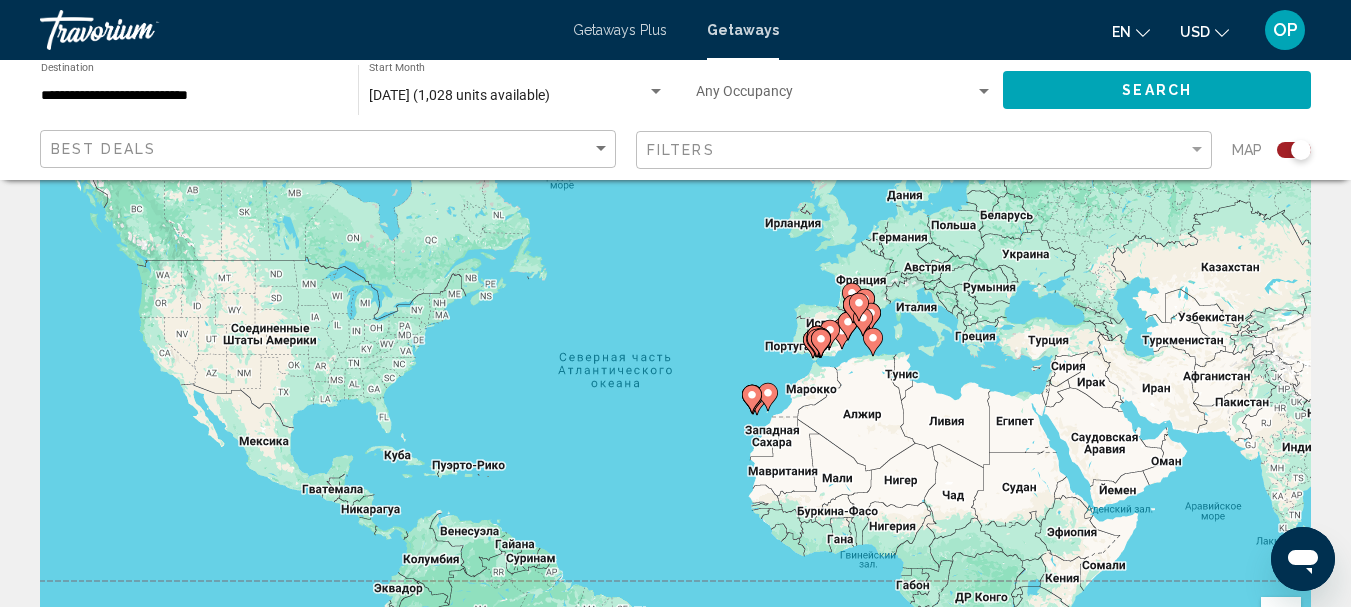 scroll, scrollTop: 126, scrollLeft: 0, axis: vertical 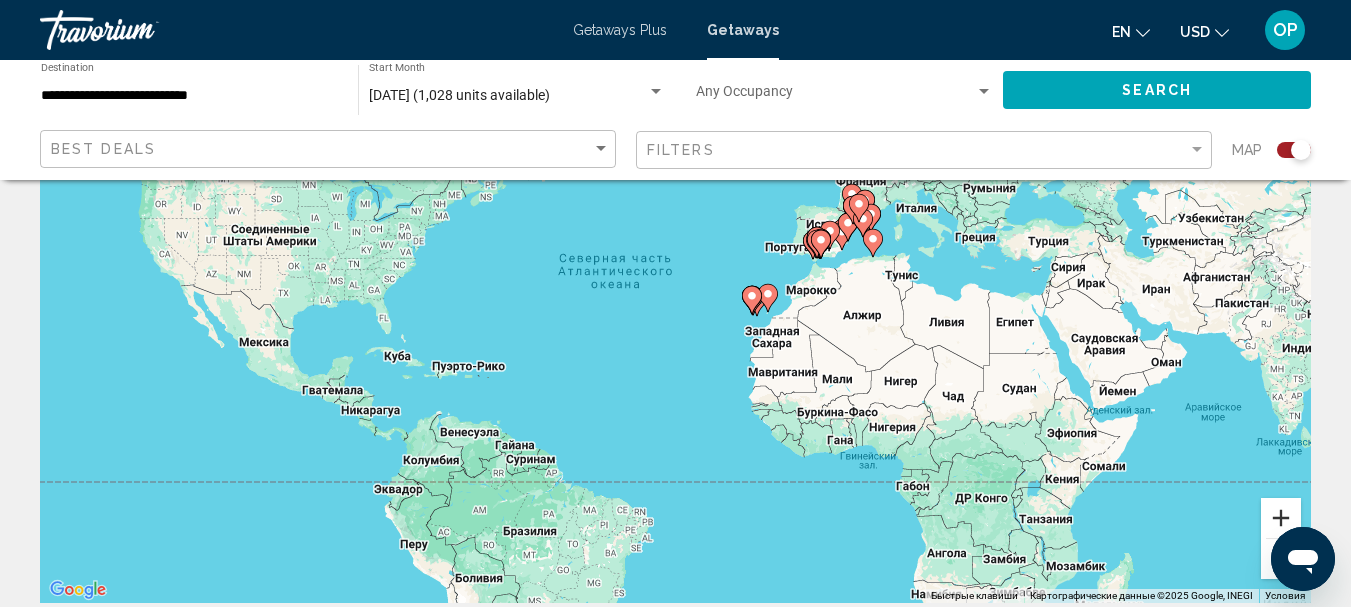 click at bounding box center [1281, 518] 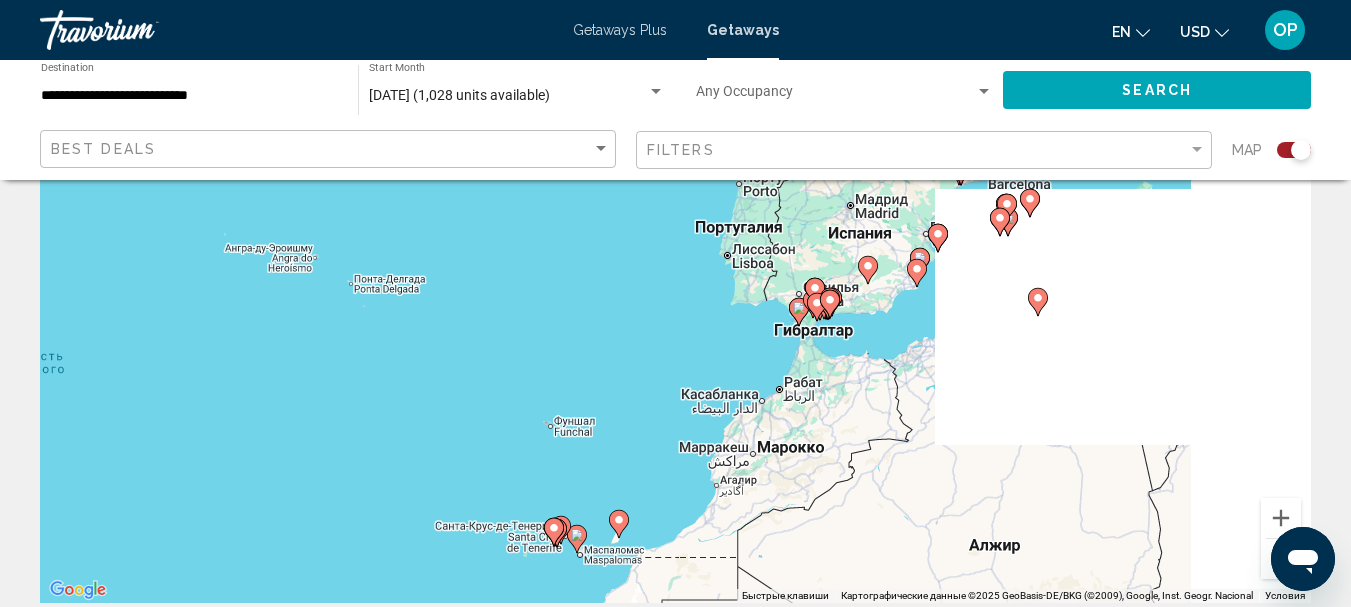 drag, startPoint x: 1188, startPoint y: 332, endPoint x: 638, endPoint y: 565, distance: 597.3182 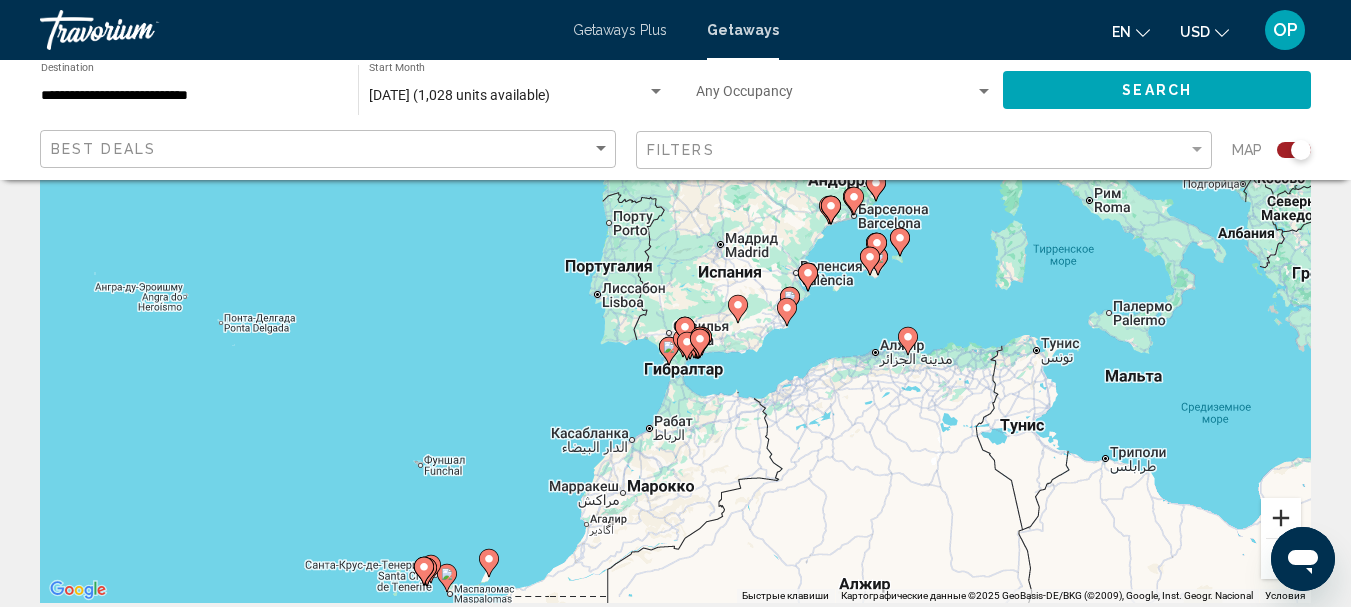click at bounding box center (1281, 518) 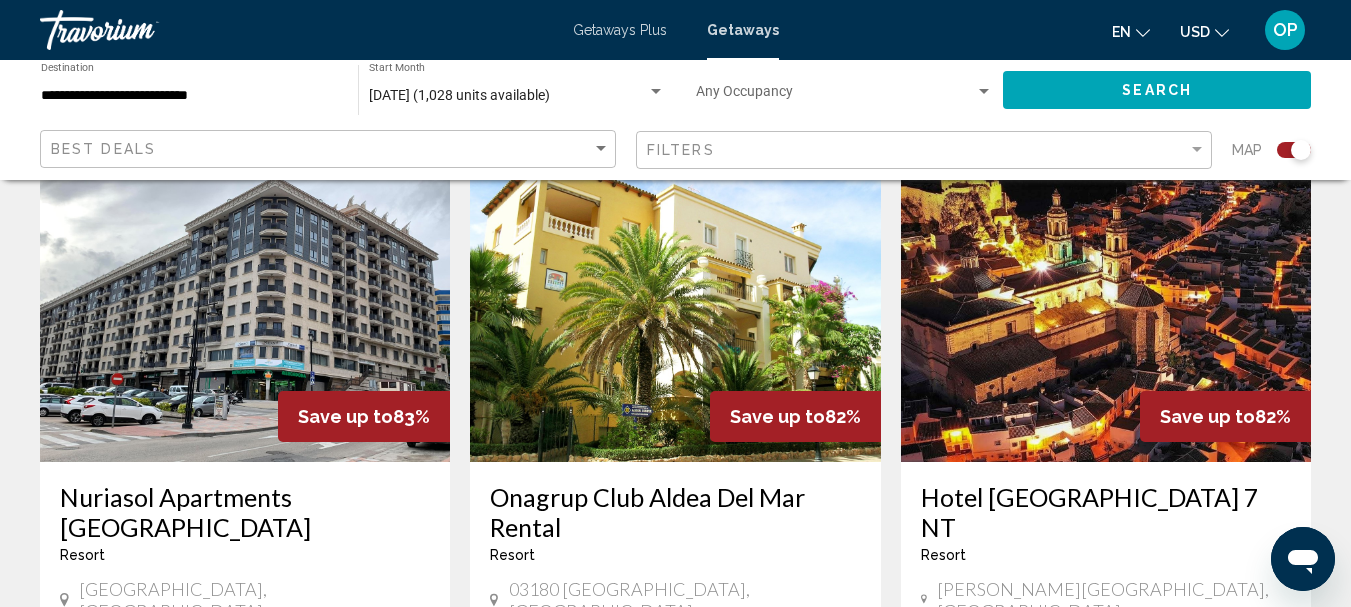 scroll, scrollTop: 2275, scrollLeft: 0, axis: vertical 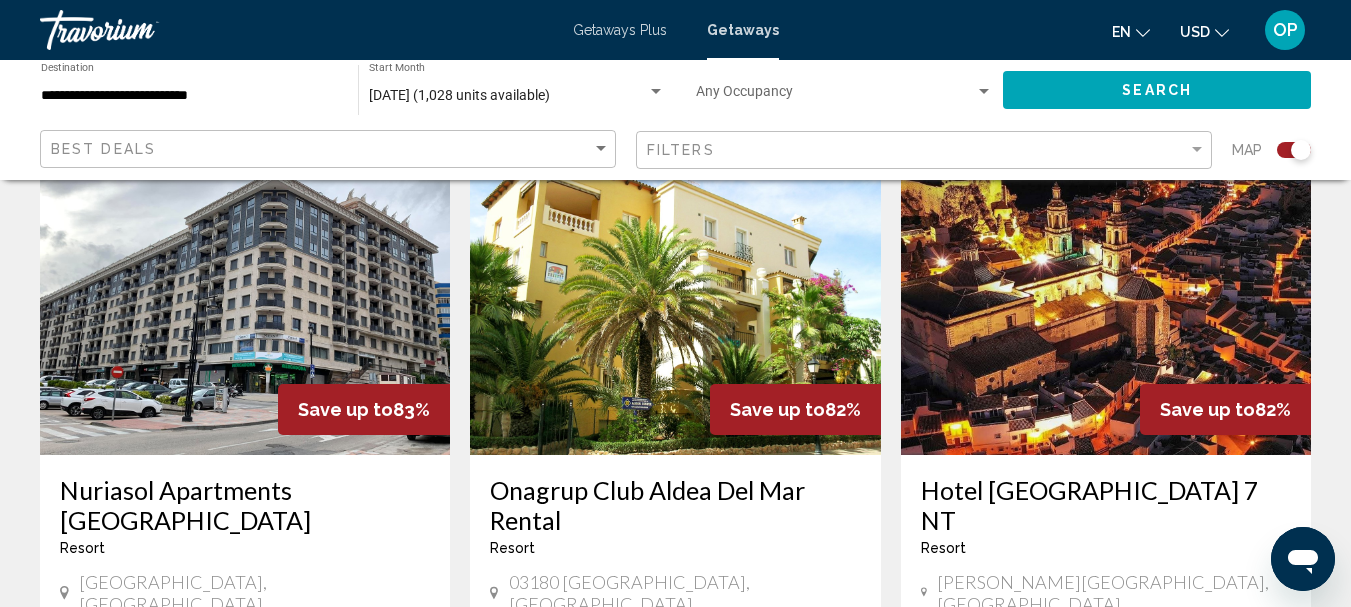 click on "Nuriasol Apartments [GEOGRAPHIC_DATA]" at bounding box center [245, 505] 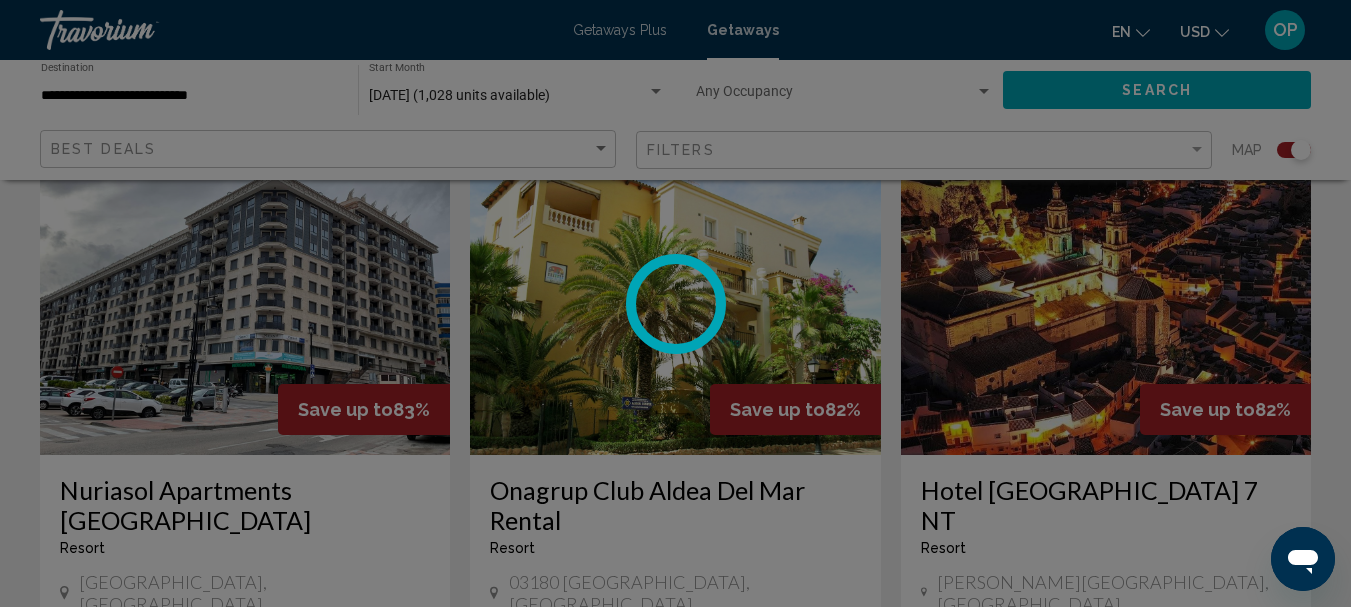 scroll, scrollTop: 232, scrollLeft: 0, axis: vertical 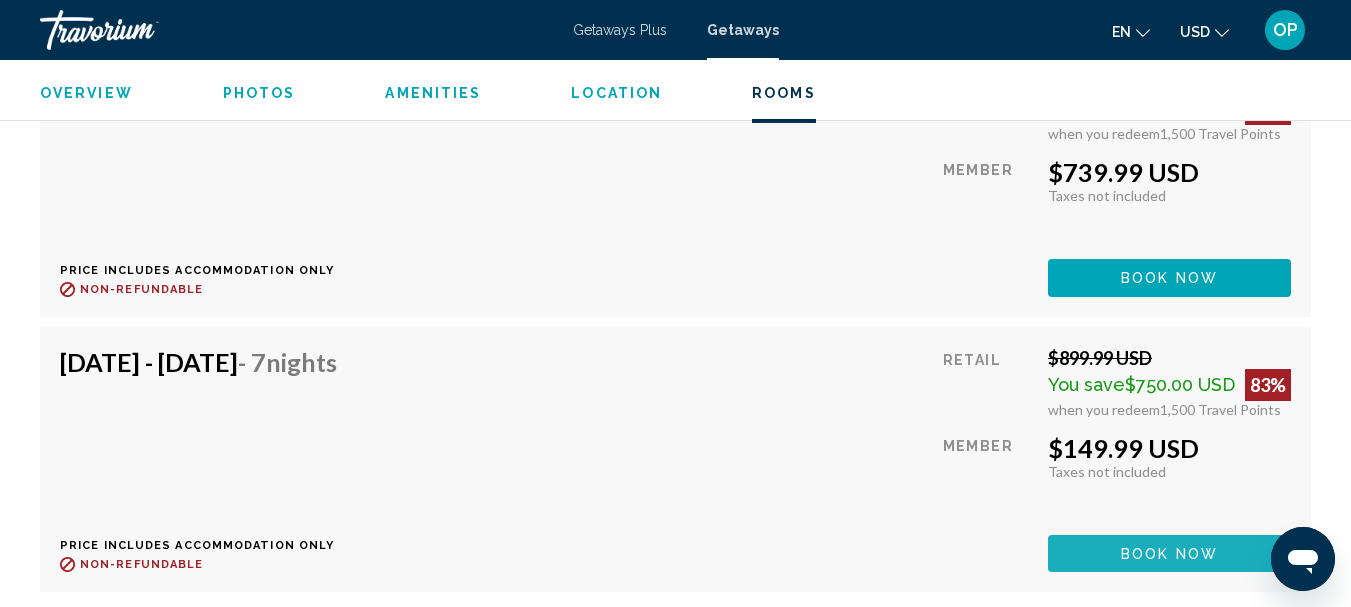 click on "Book now" at bounding box center [1169, 554] 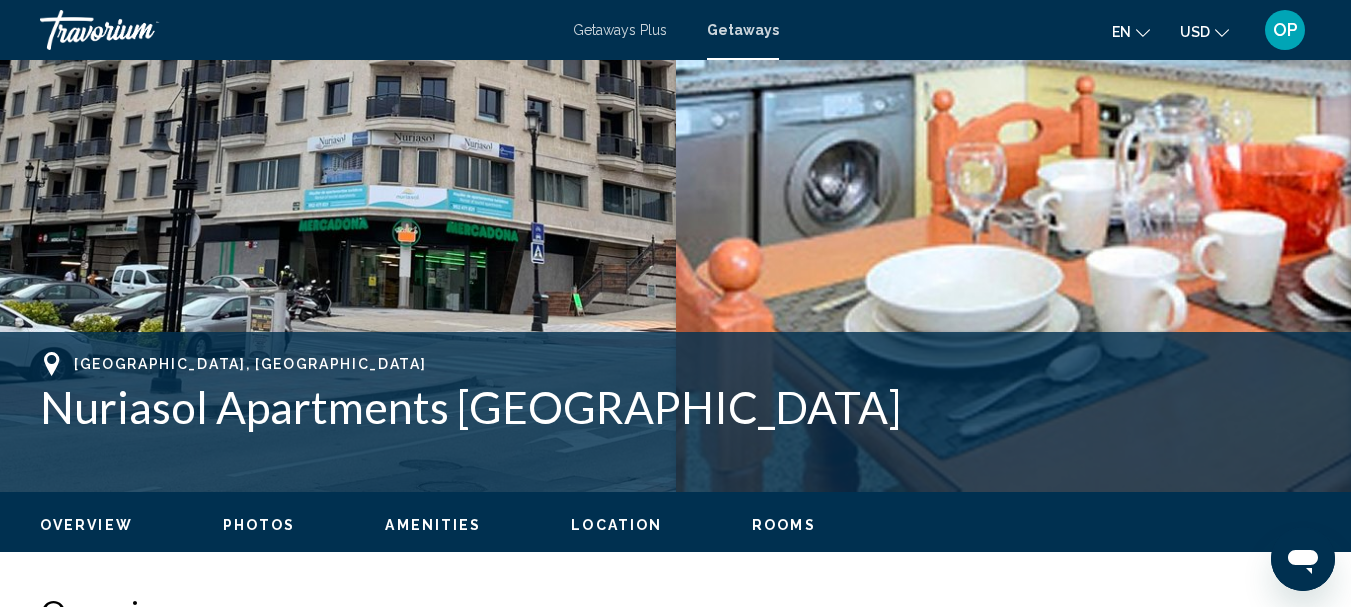 scroll, scrollTop: 514, scrollLeft: 0, axis: vertical 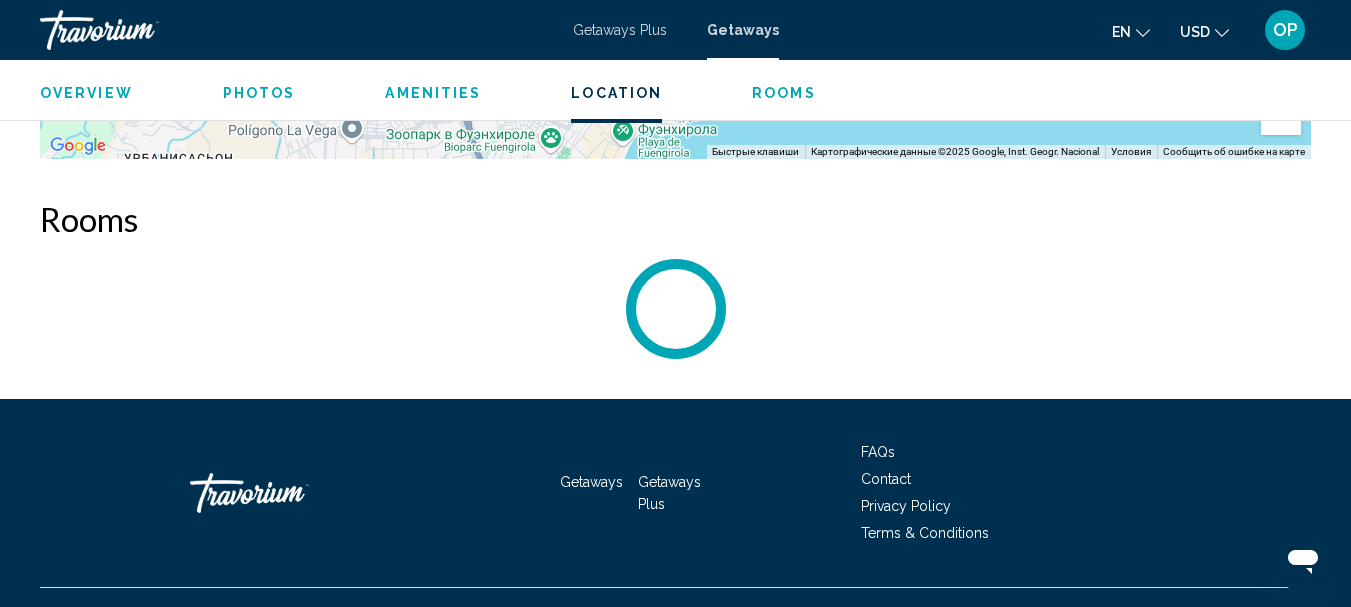 drag, startPoint x: 1361, startPoint y: 66, endPoint x: 1363, endPoint y: 535, distance: 469.00427 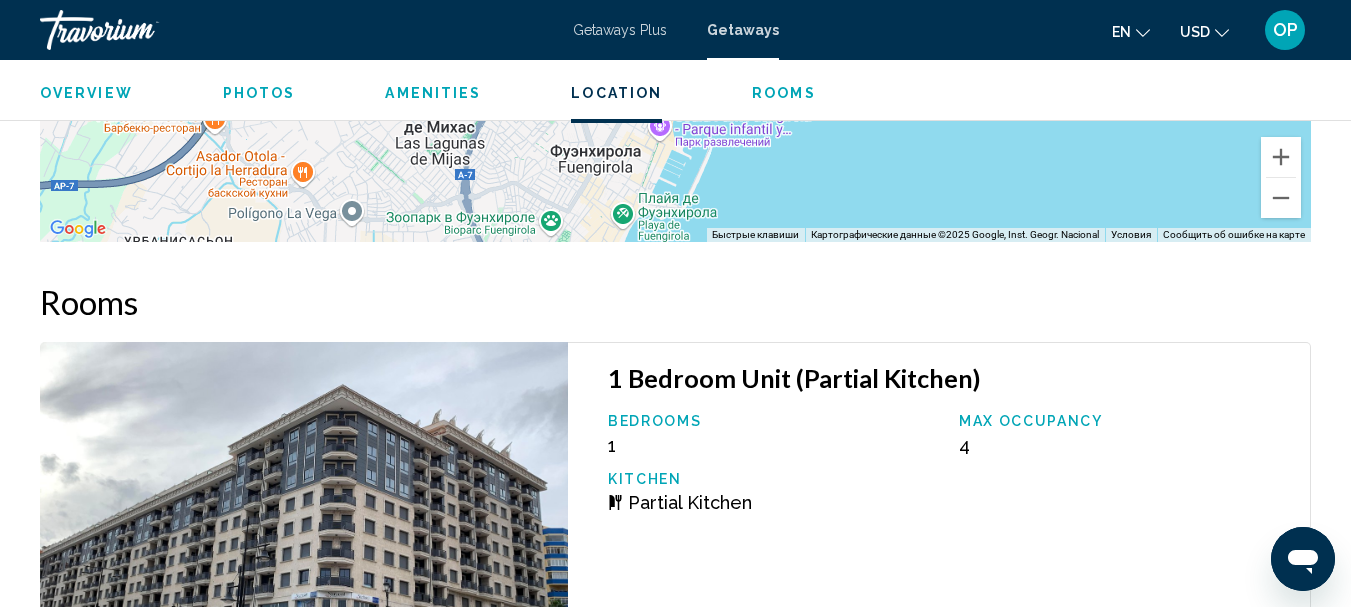 scroll, scrollTop: 2865, scrollLeft: 0, axis: vertical 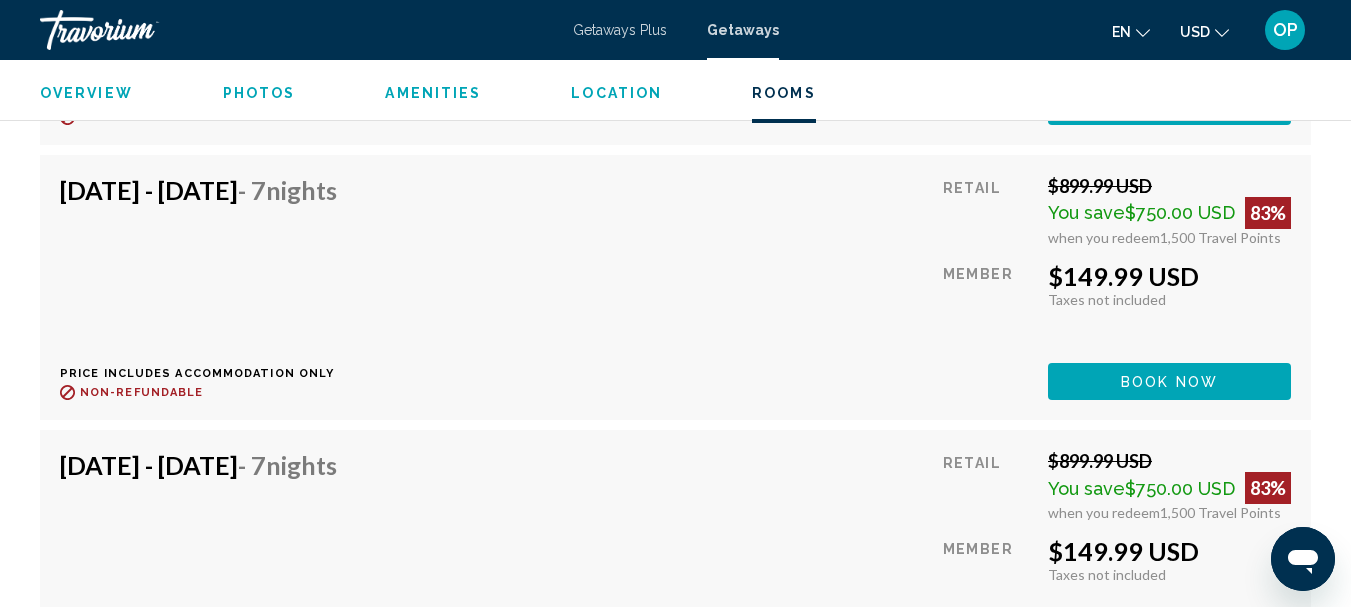 type 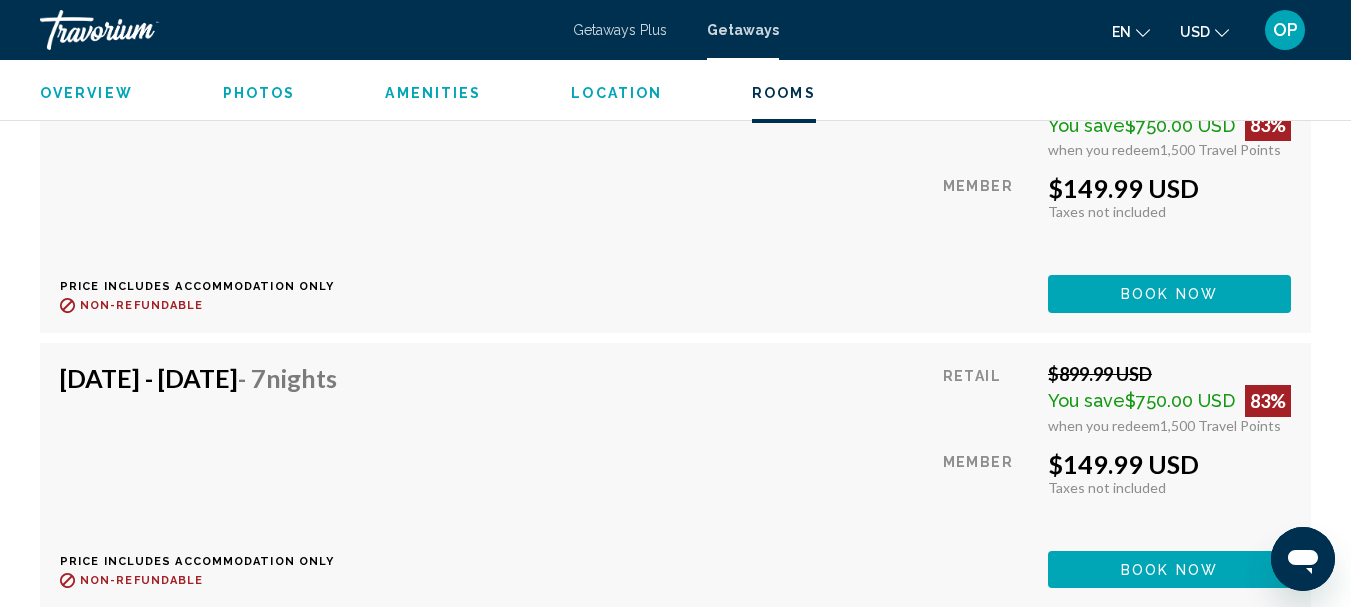 scroll, scrollTop: 6898, scrollLeft: 0, axis: vertical 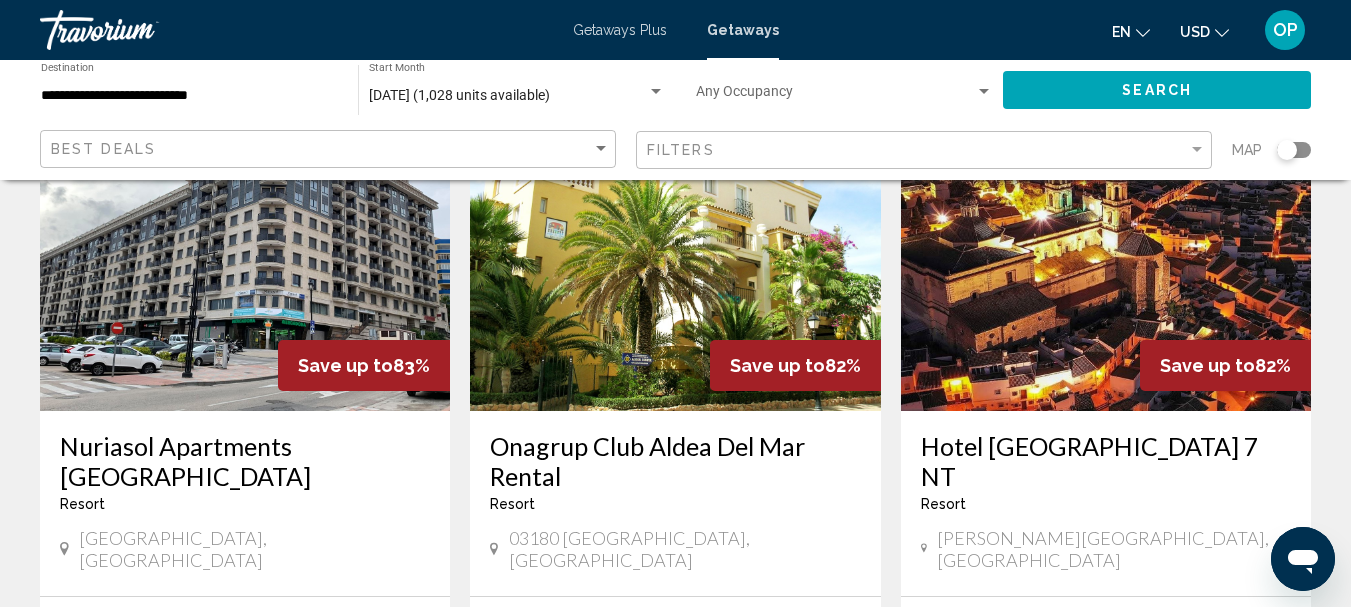 click on "View Resort    ( 10 units )" at bounding box center [306, 772] 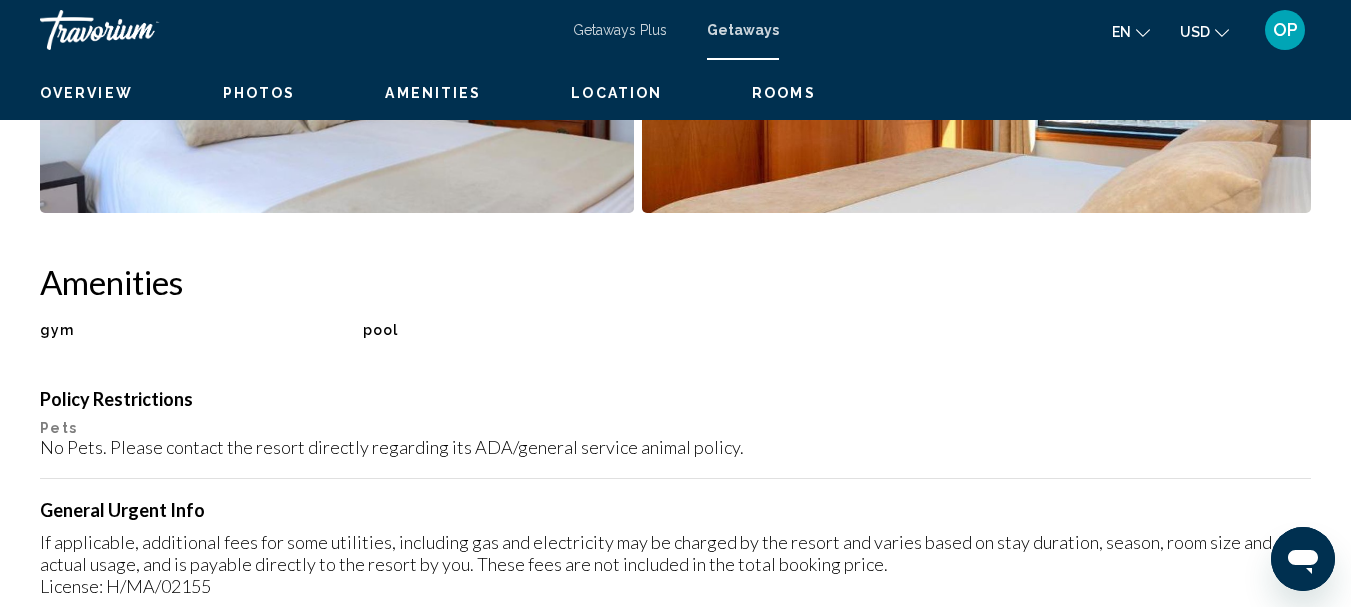 scroll, scrollTop: 232, scrollLeft: 0, axis: vertical 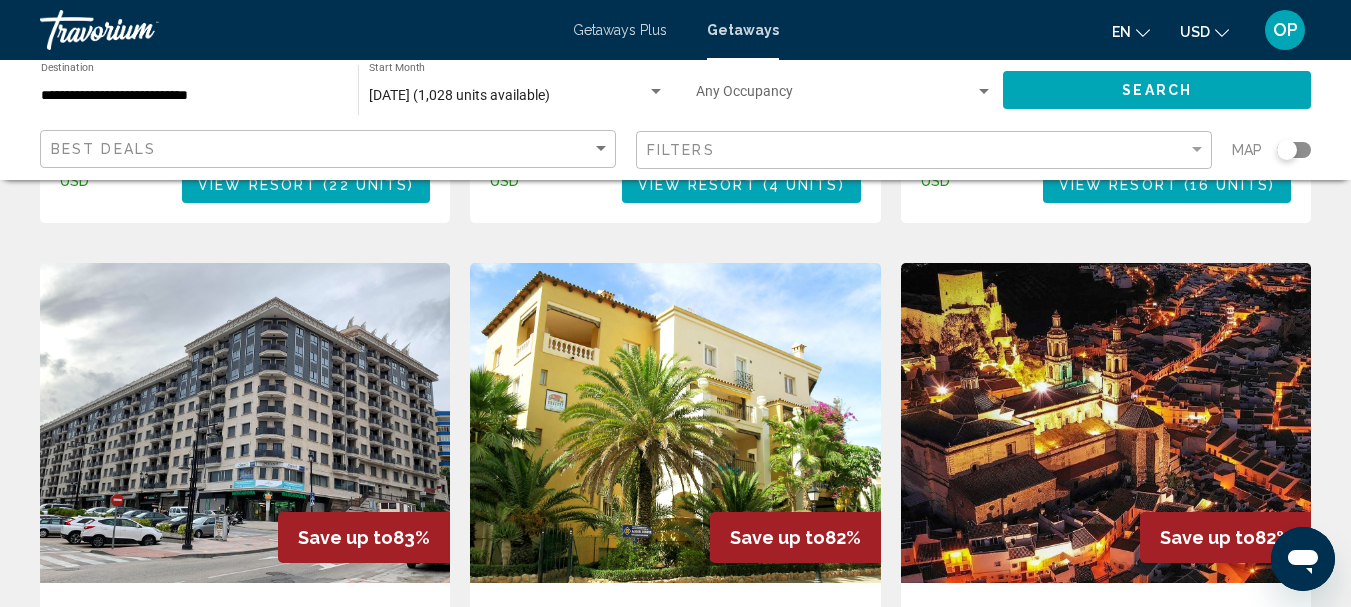 click at bounding box center (245, 423) 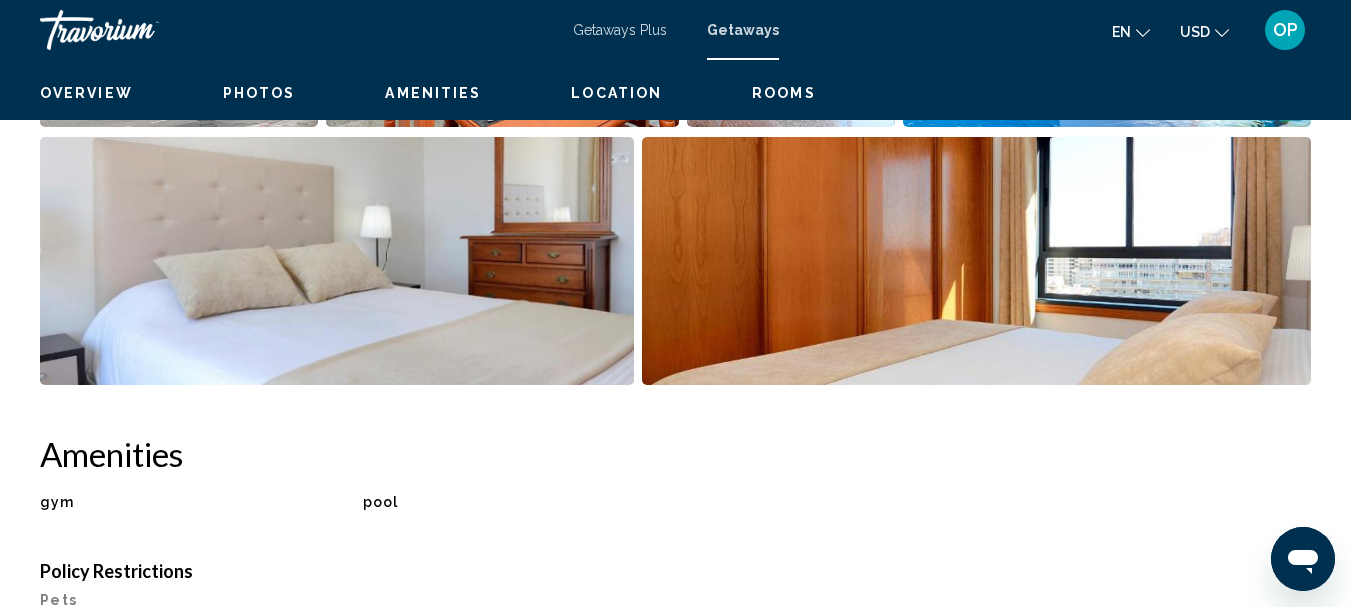 scroll, scrollTop: 232, scrollLeft: 0, axis: vertical 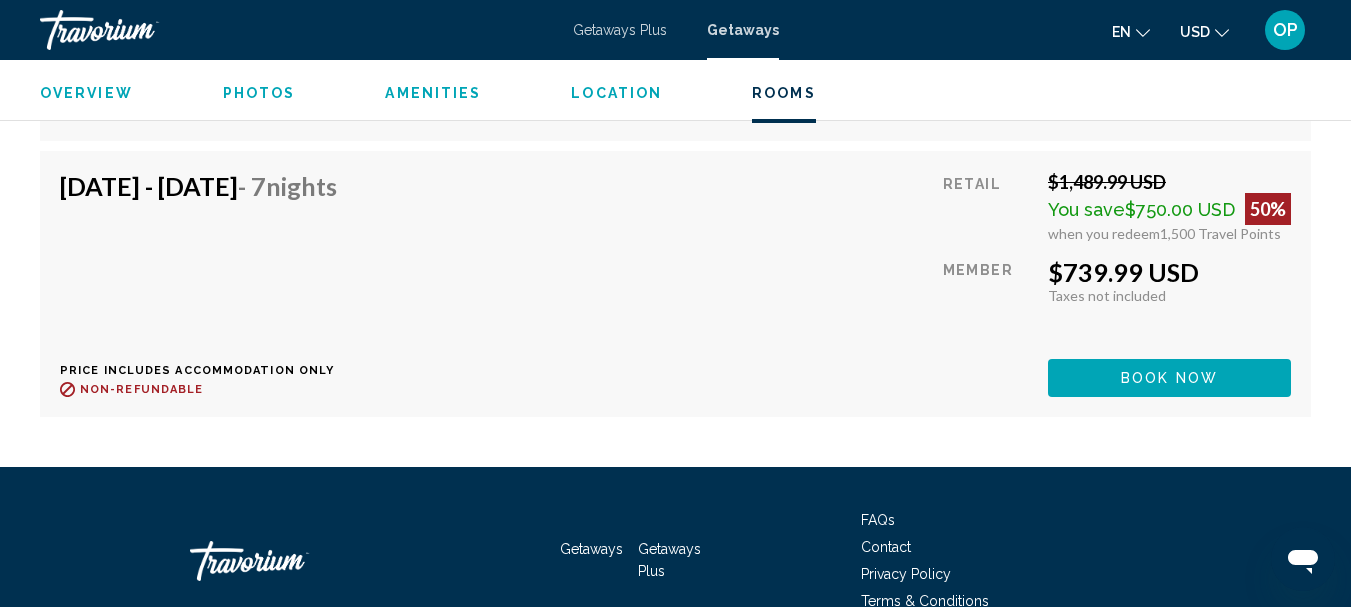 click on "Sep 12, 2025 - Sep 19, 2025  - 7  Nights Price includes accommodation only
Refundable until :
Non-refundable" at bounding box center [206, 283] 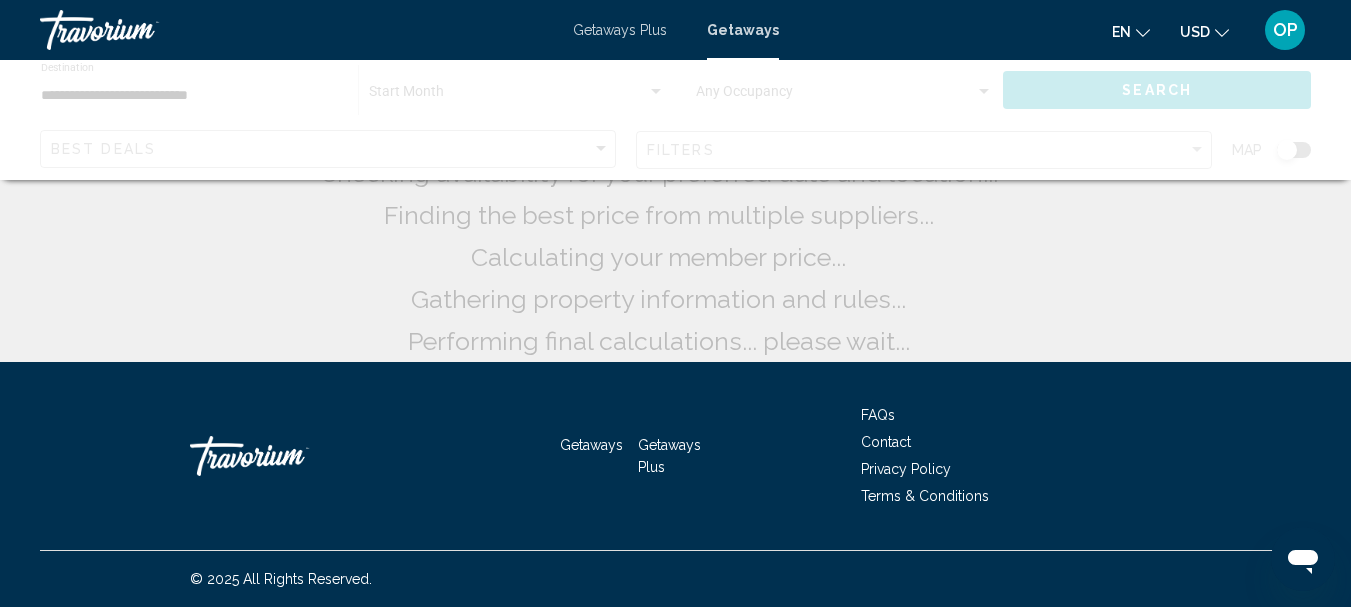 scroll, scrollTop: 0, scrollLeft: 0, axis: both 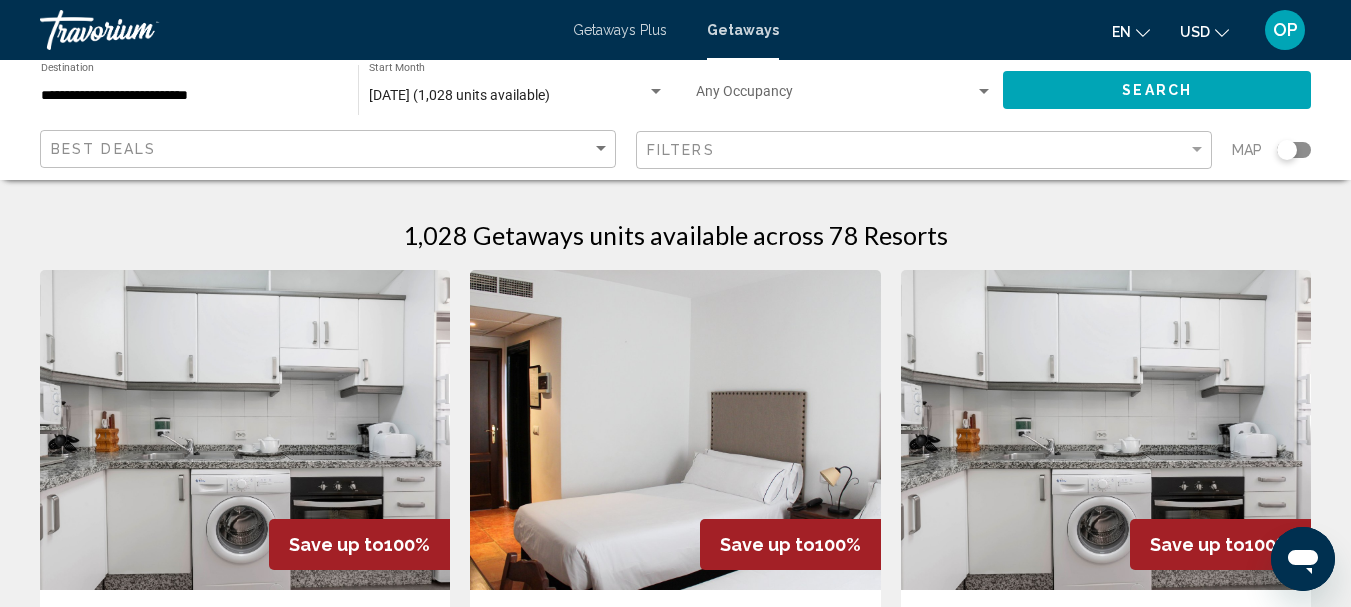 click 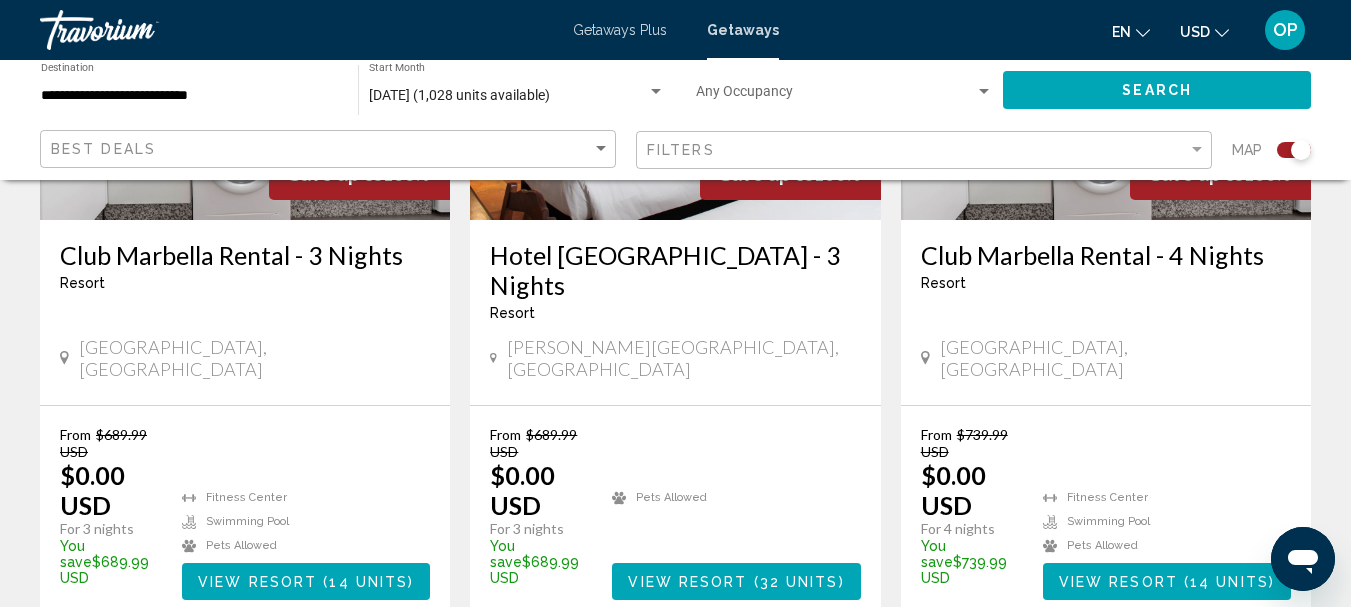 scroll, scrollTop: 969, scrollLeft: 0, axis: vertical 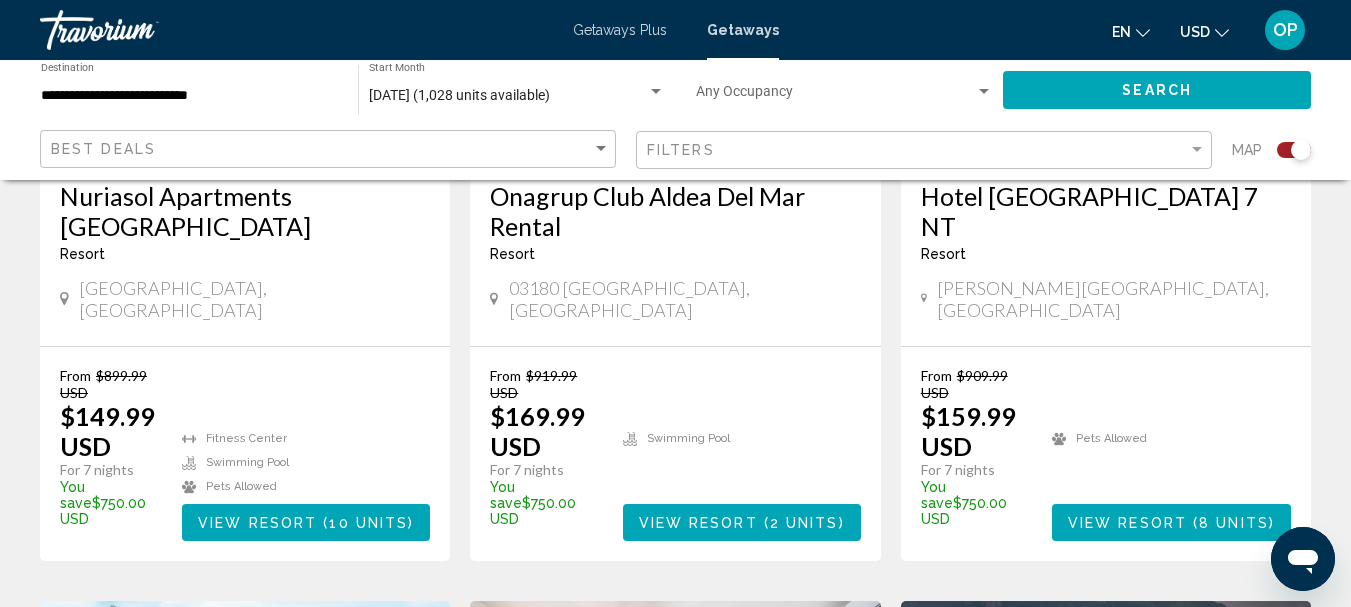 click on "8 units" at bounding box center (1234, 523) 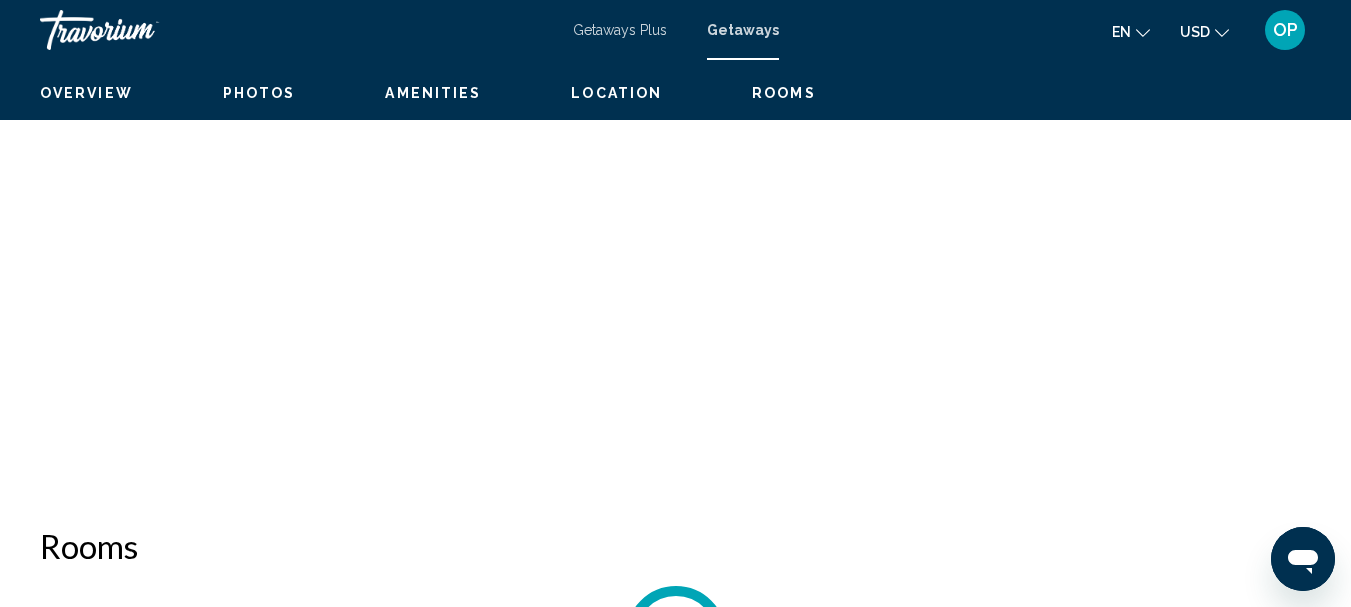 scroll, scrollTop: 232, scrollLeft: 0, axis: vertical 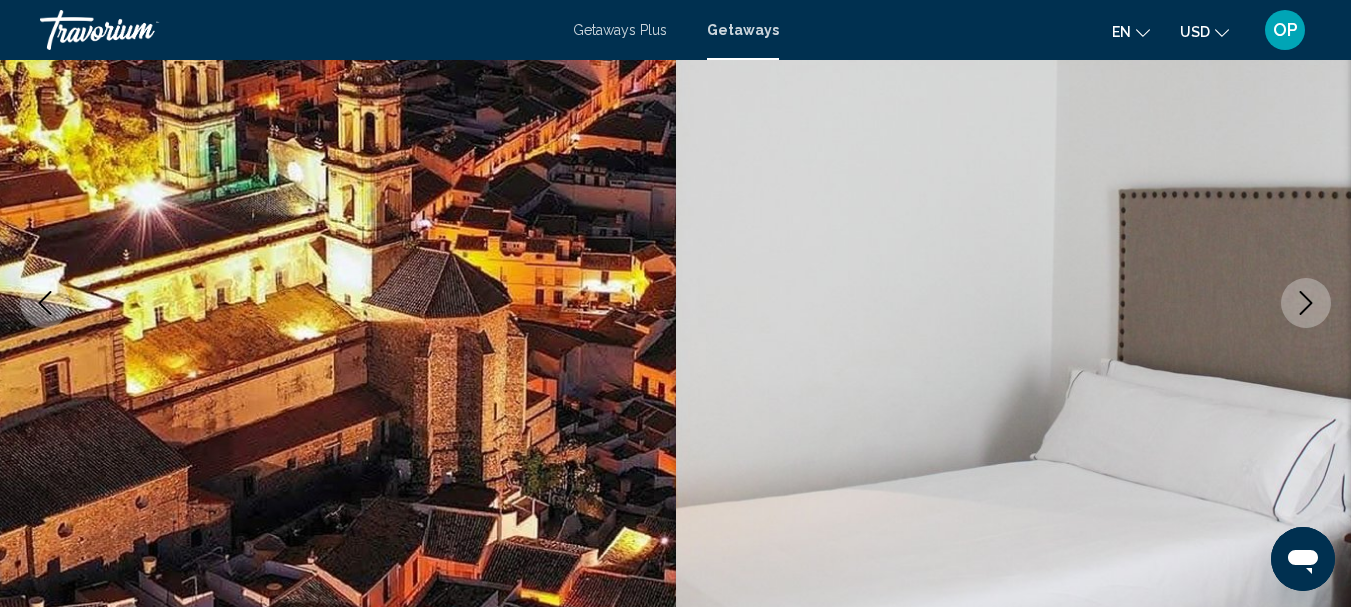 type 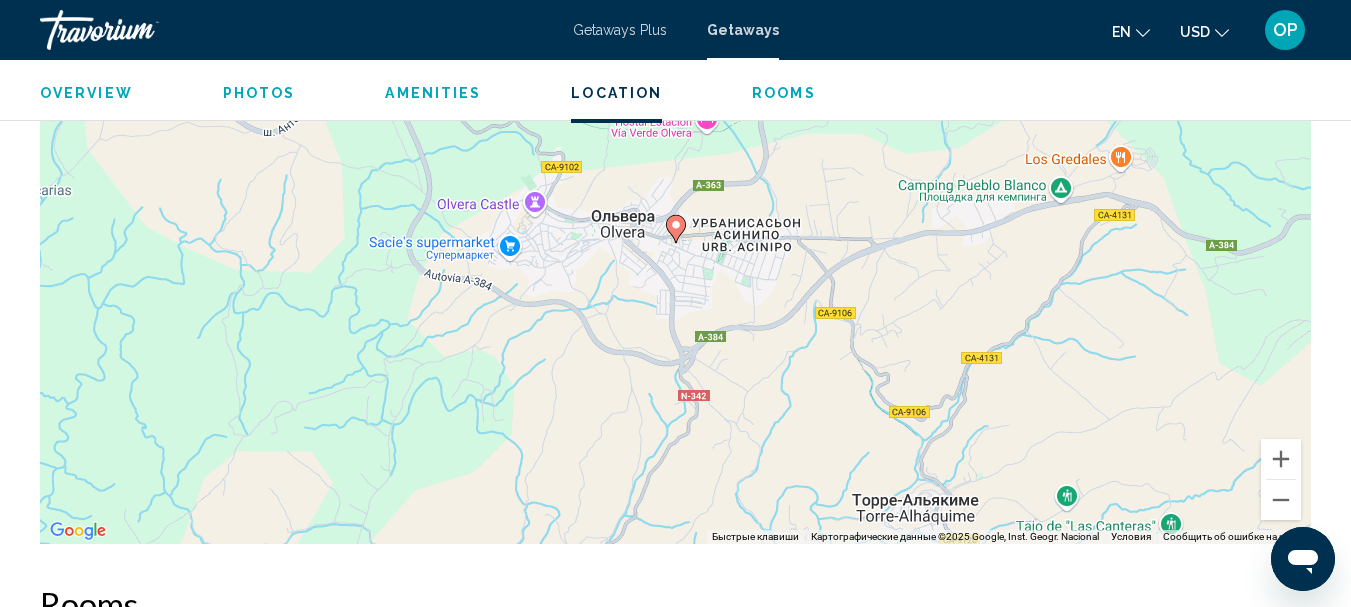 scroll, scrollTop: 2552, scrollLeft: 0, axis: vertical 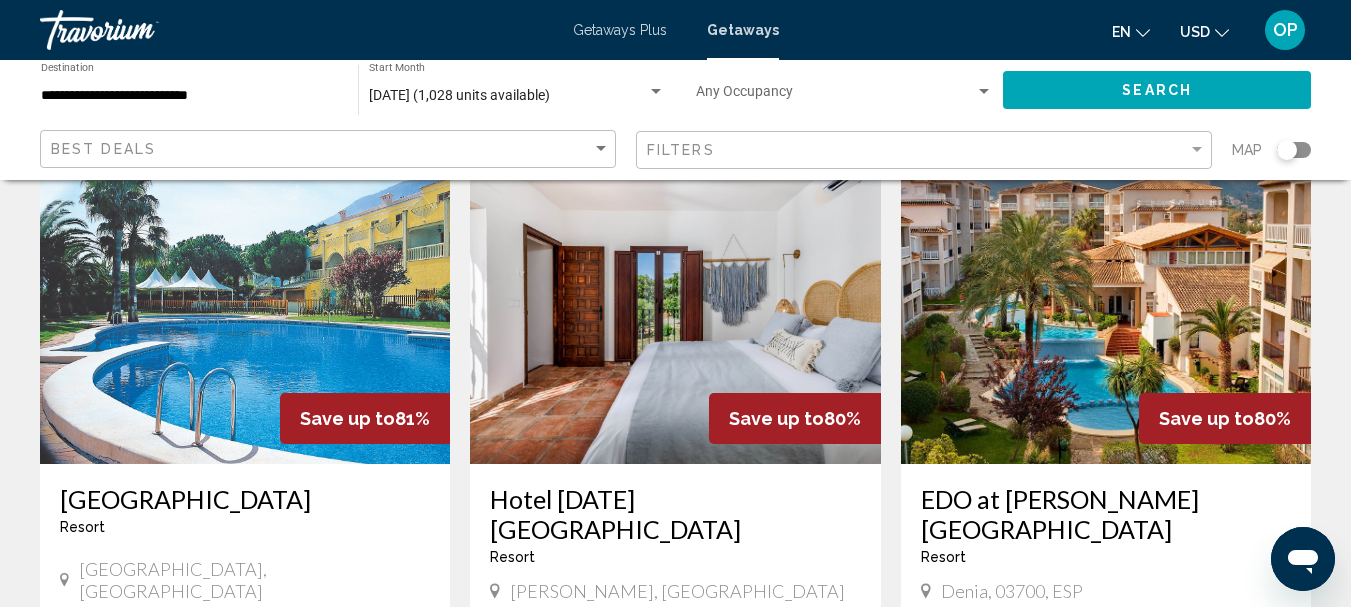 click at bounding box center [245, 304] 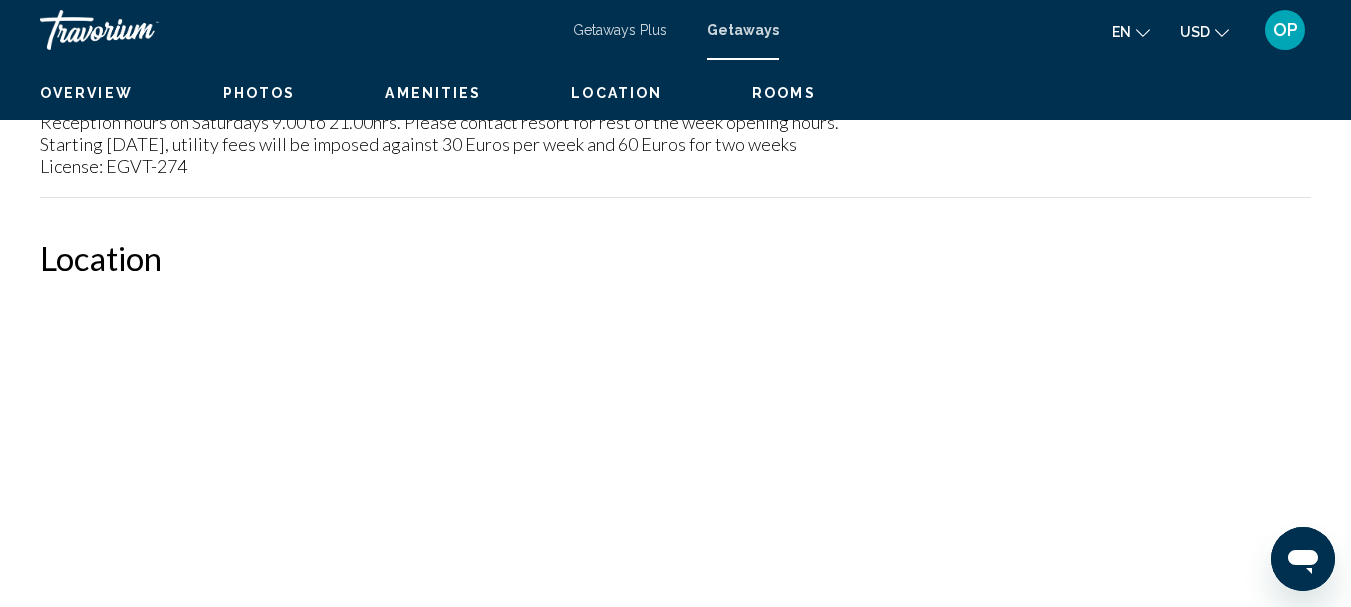 scroll, scrollTop: 232, scrollLeft: 0, axis: vertical 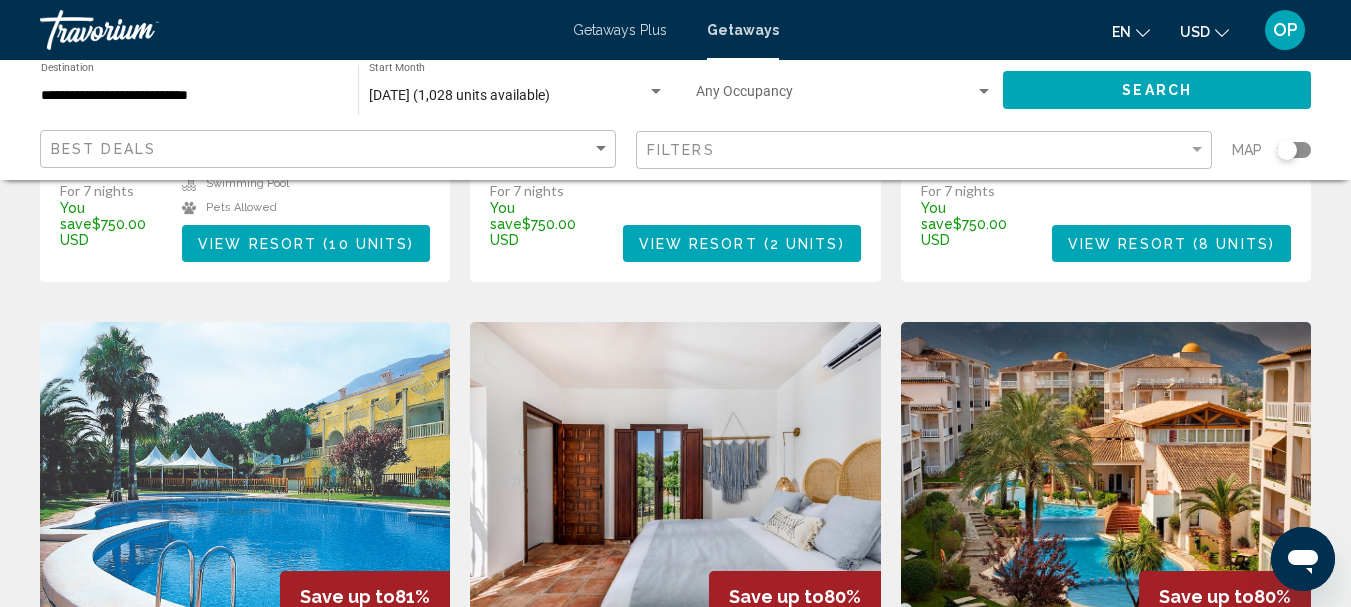 click at bounding box center (1106, 482) 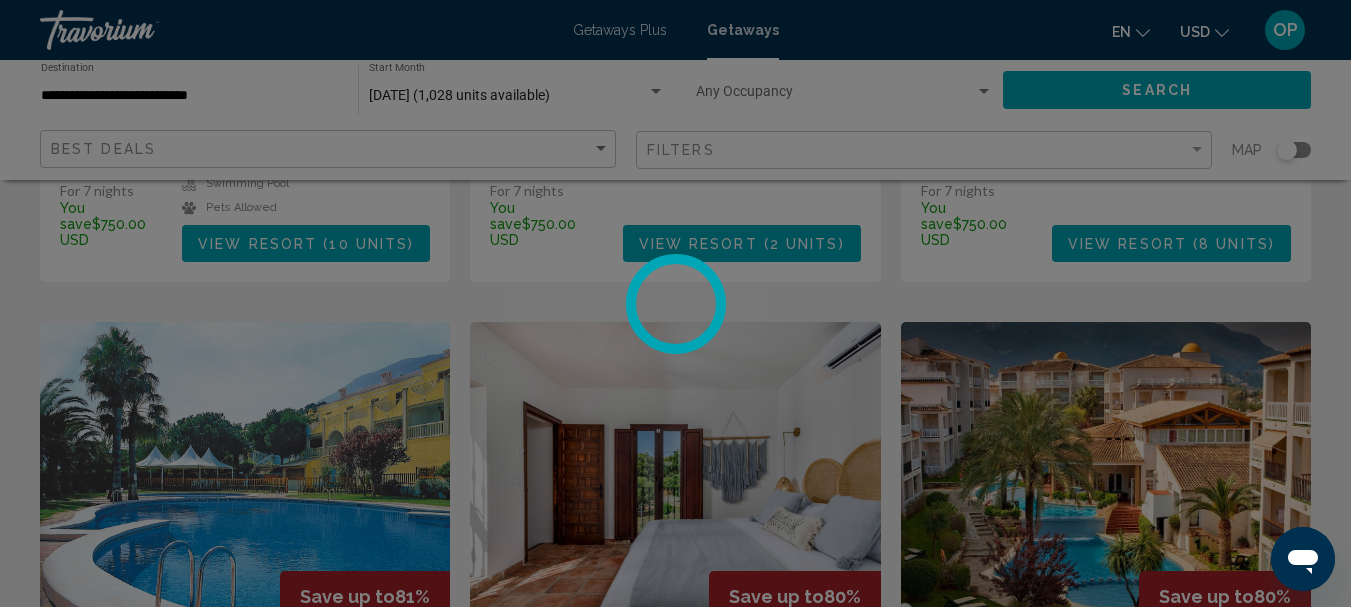 scroll, scrollTop: 232, scrollLeft: 0, axis: vertical 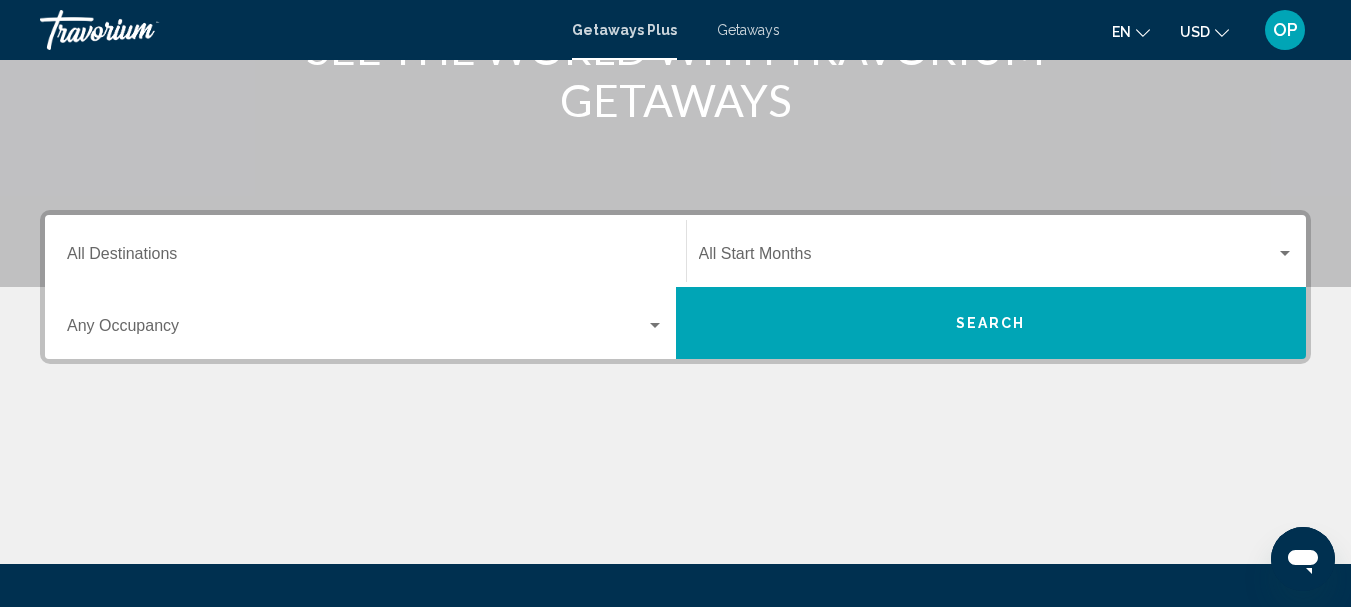 click on "Destination All Destinations" at bounding box center (365, 251) 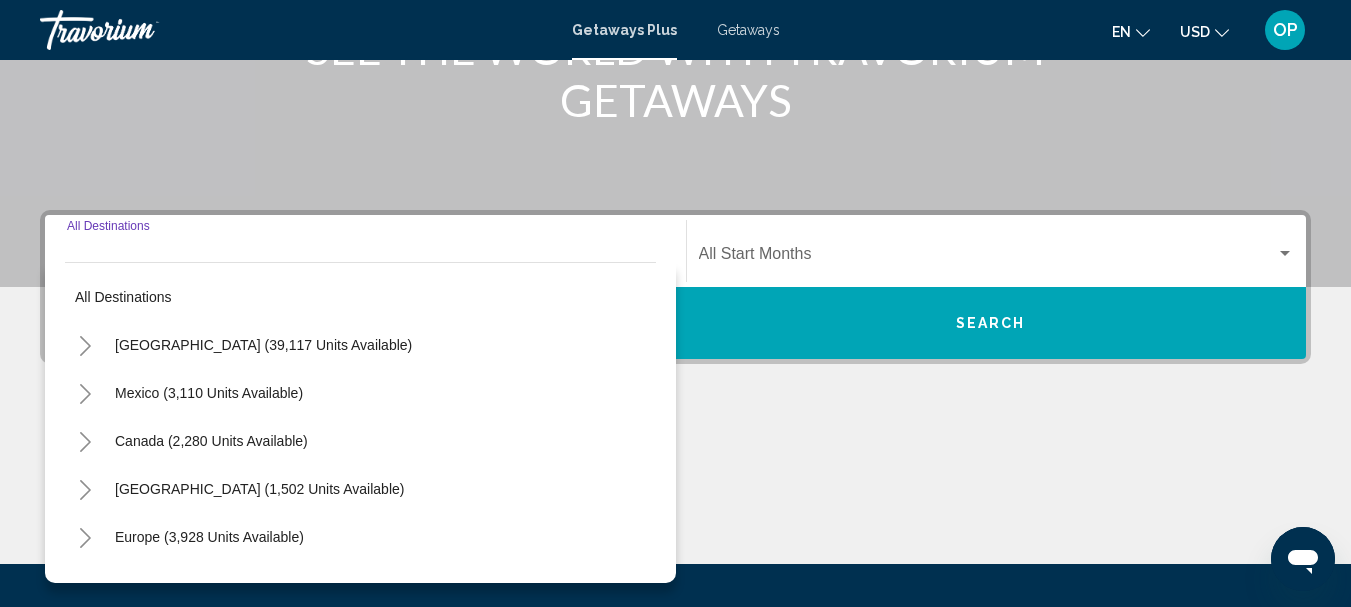 scroll, scrollTop: 458, scrollLeft: 0, axis: vertical 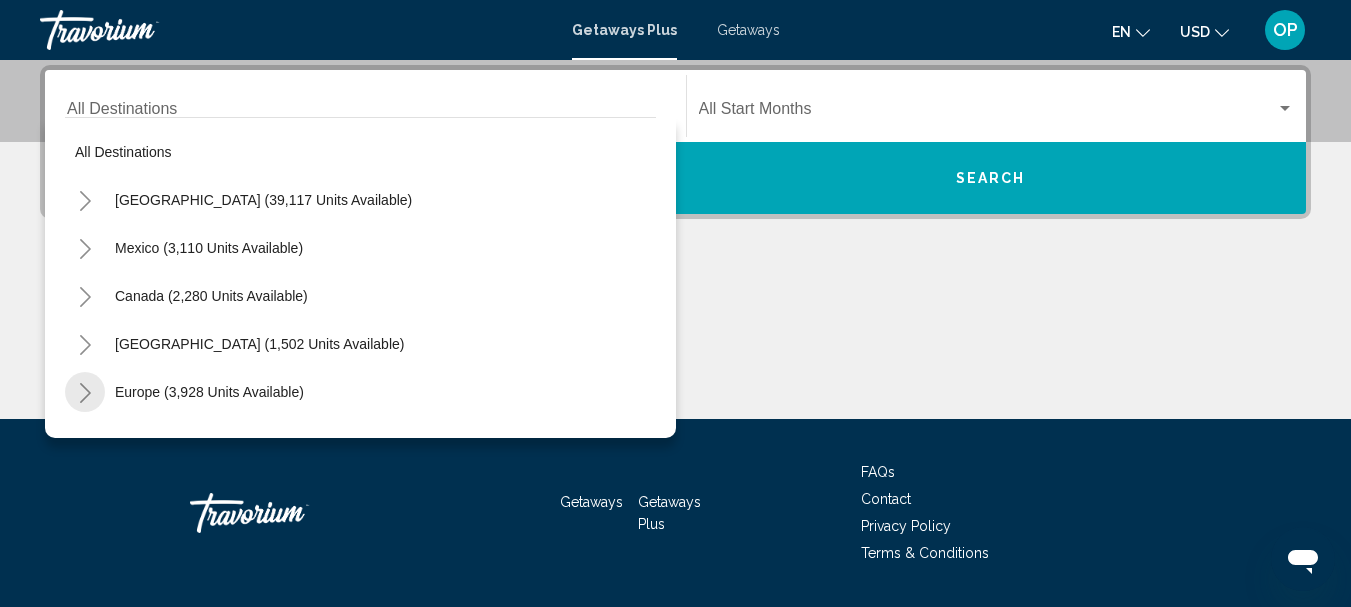 click 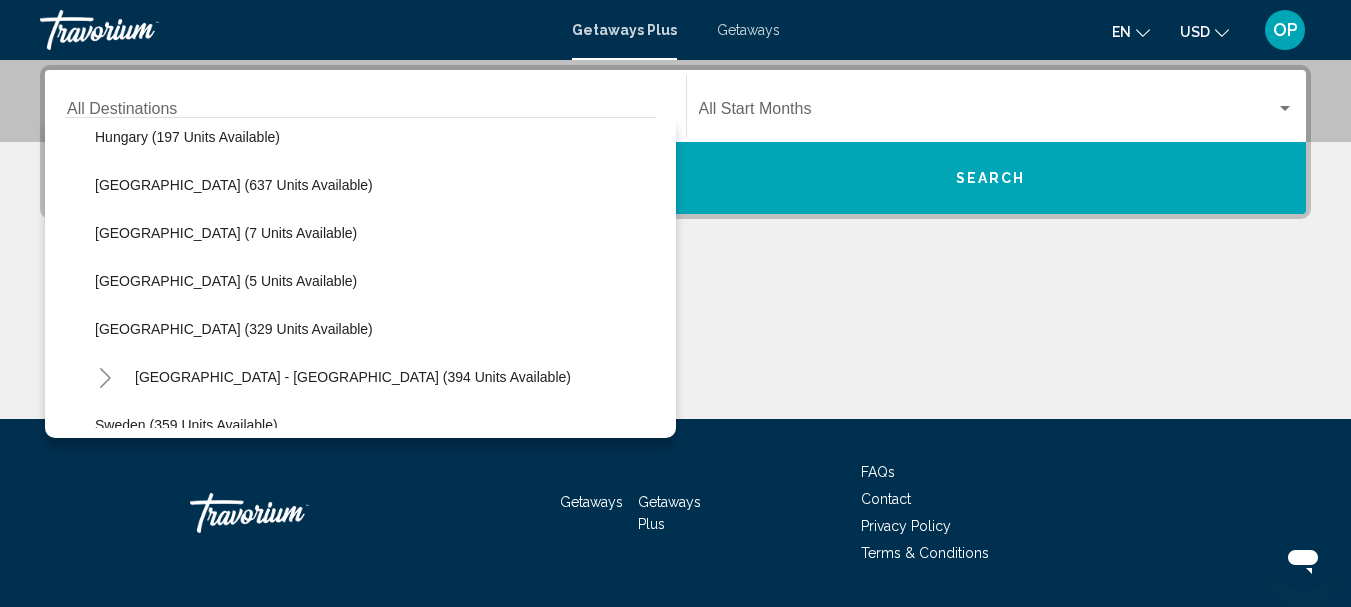 scroll, scrollTop: 559, scrollLeft: 0, axis: vertical 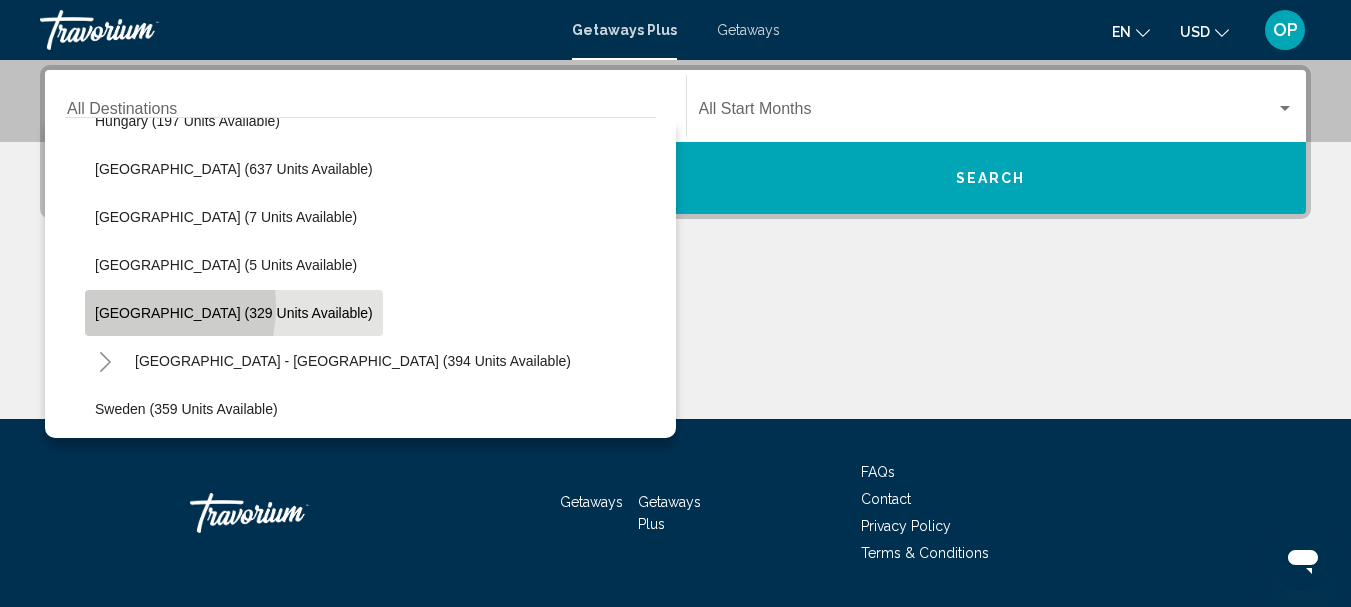 click on "[GEOGRAPHIC_DATA] (329 units available)" 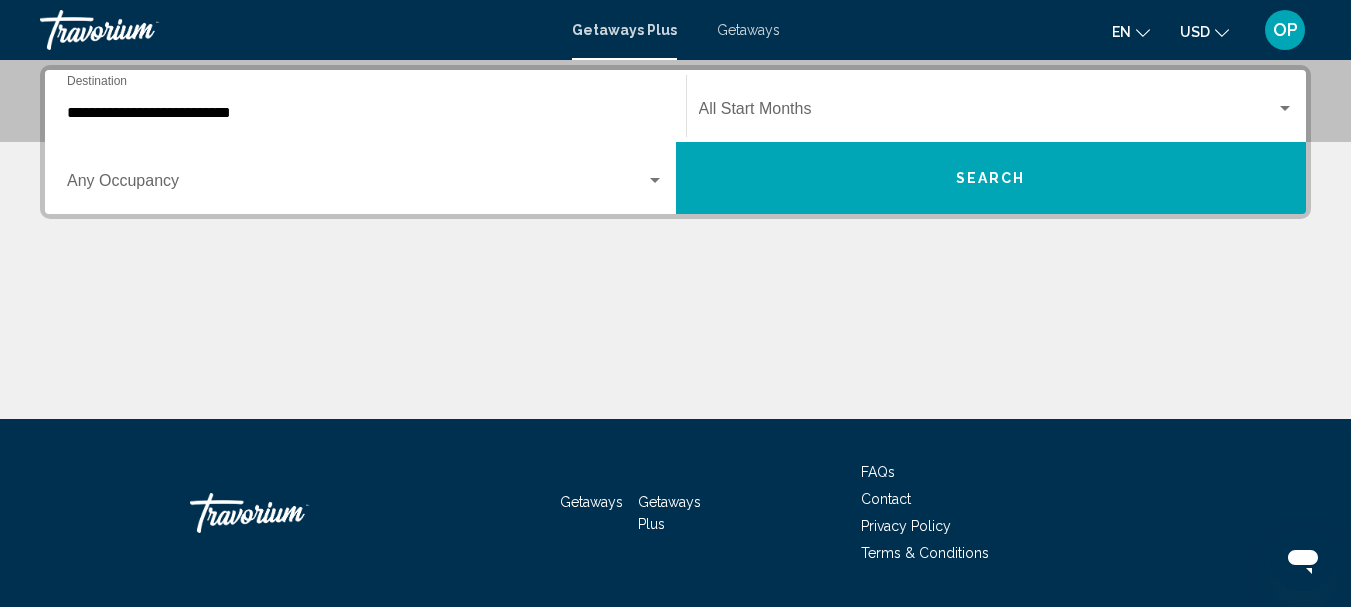 click on "Start Month All Start Months" 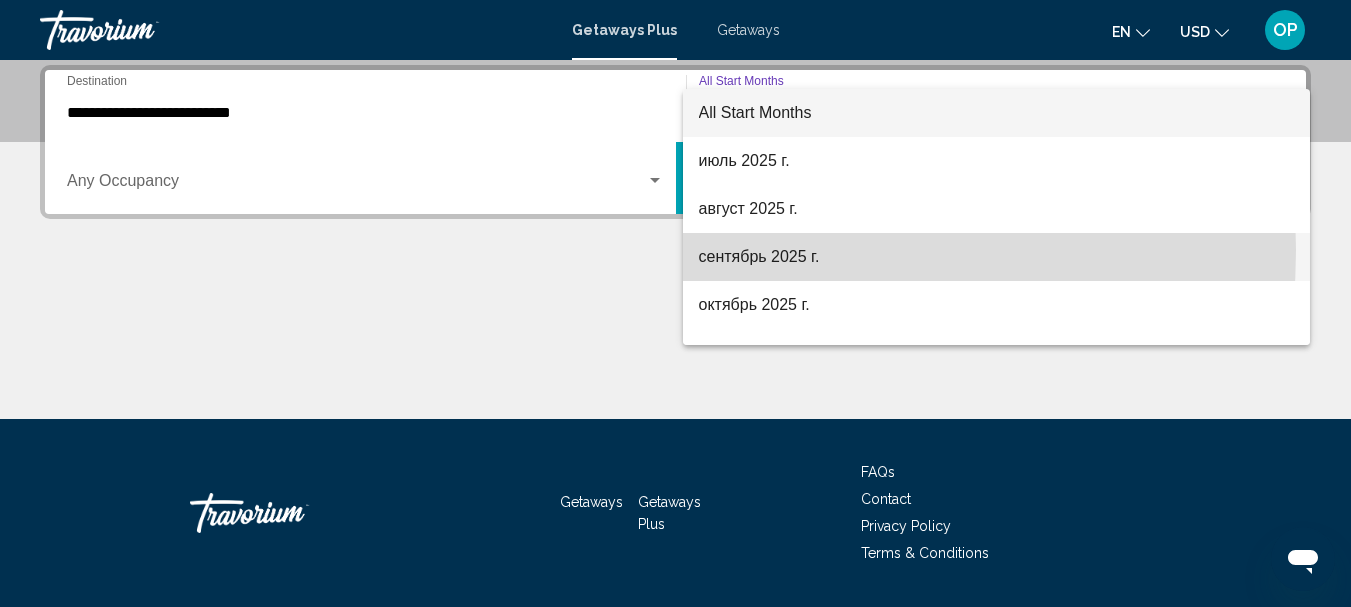 click on "сентябрь 2025 г." at bounding box center (997, 257) 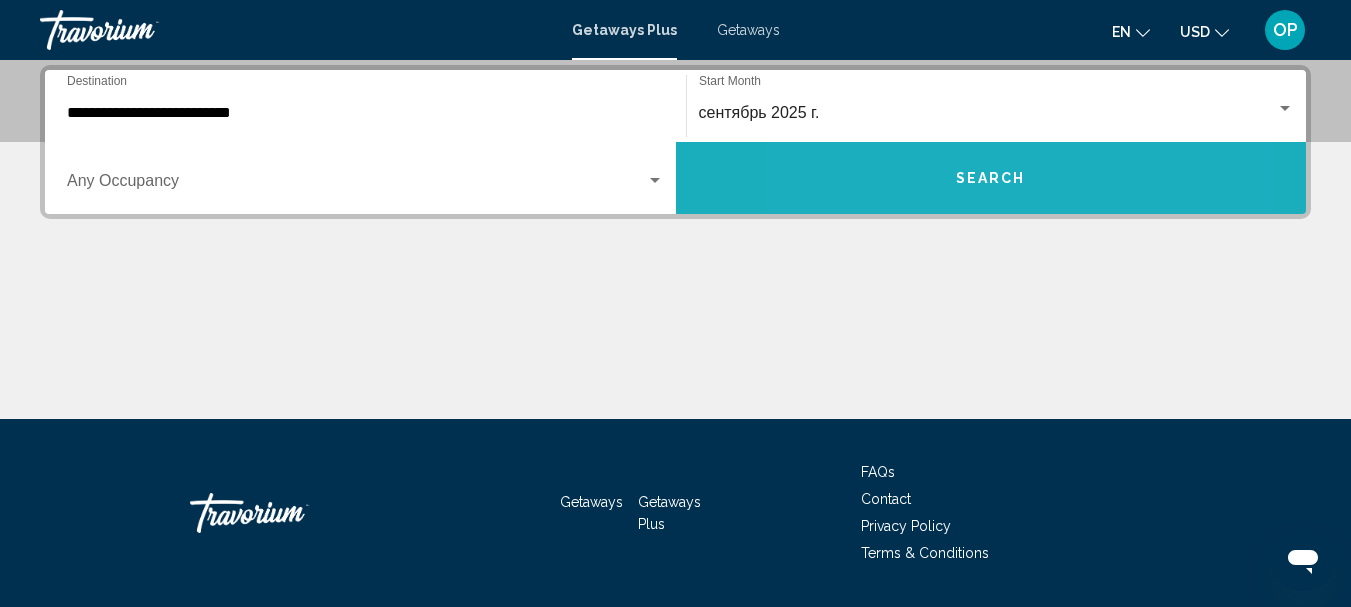 click on "Search" at bounding box center [991, 178] 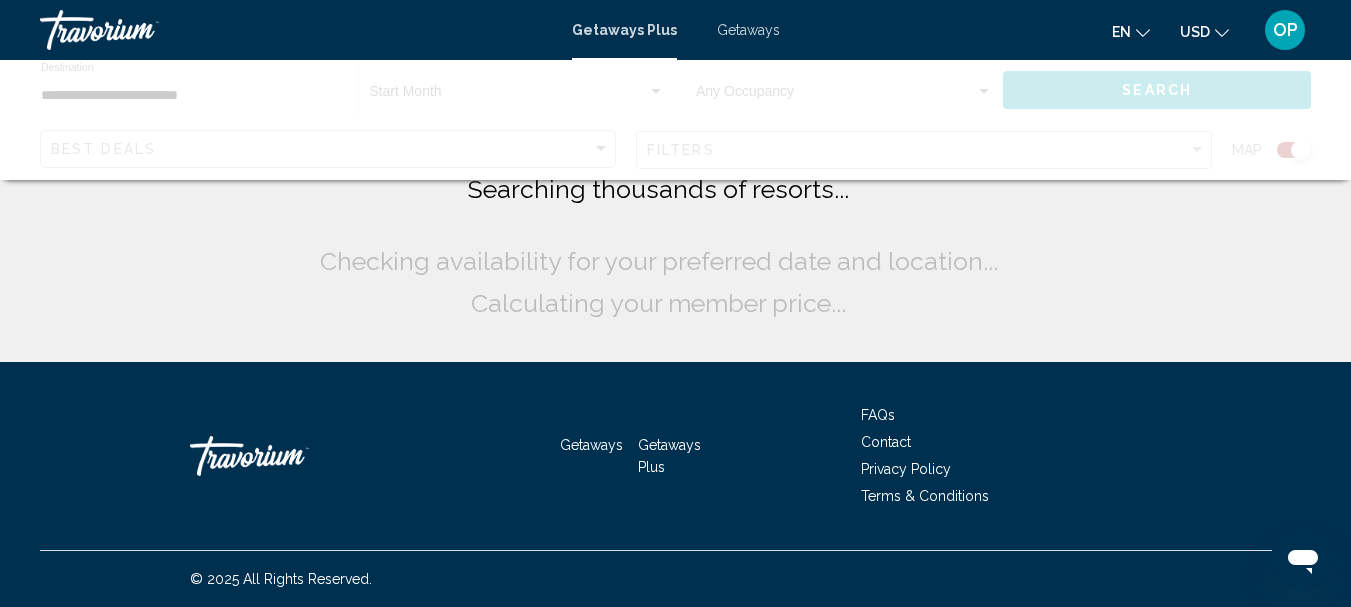 scroll, scrollTop: 0, scrollLeft: 0, axis: both 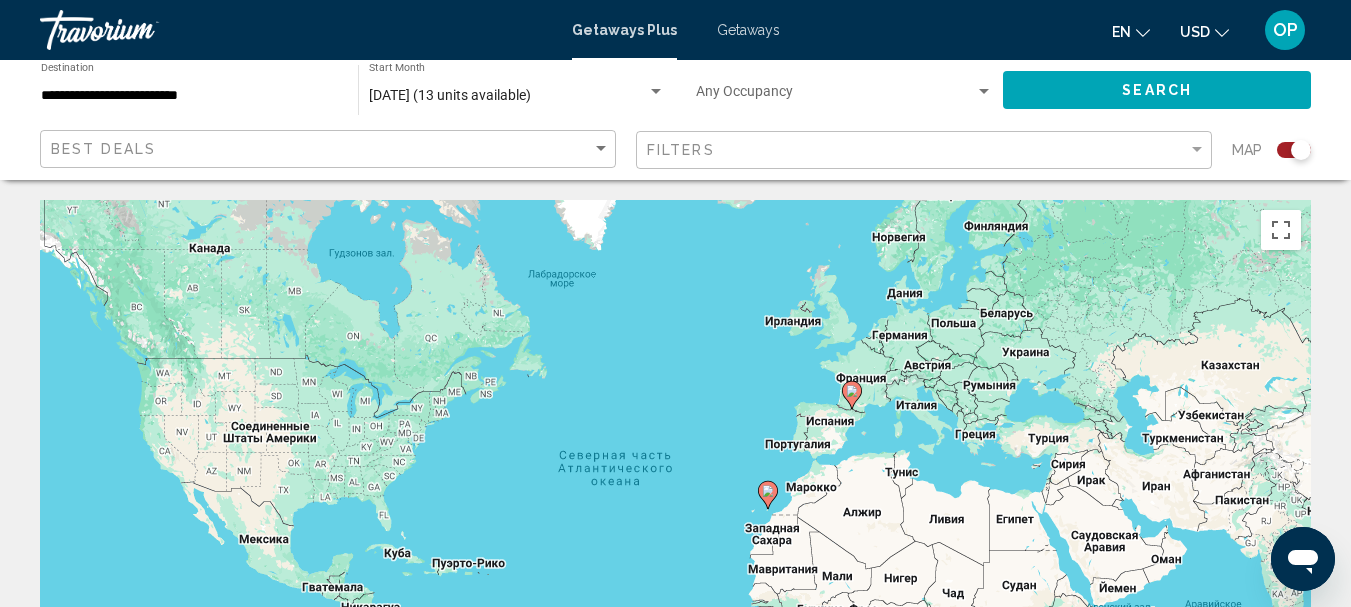 click on "Getaways" at bounding box center (748, 30) 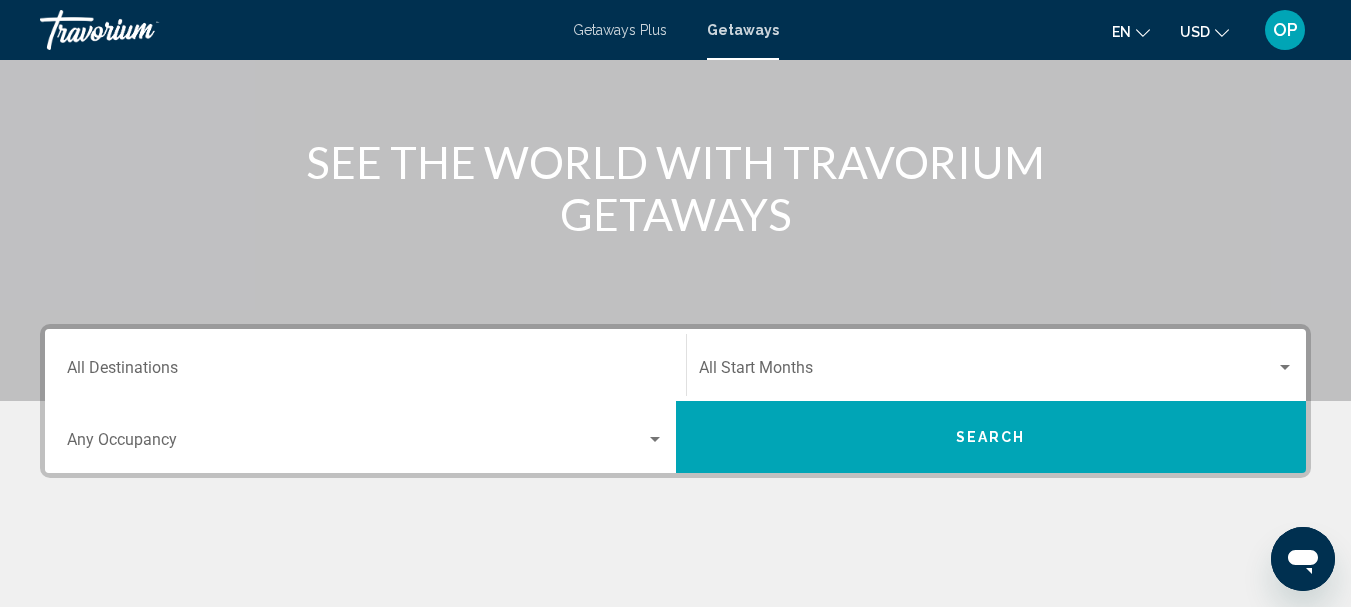 scroll, scrollTop: 224, scrollLeft: 0, axis: vertical 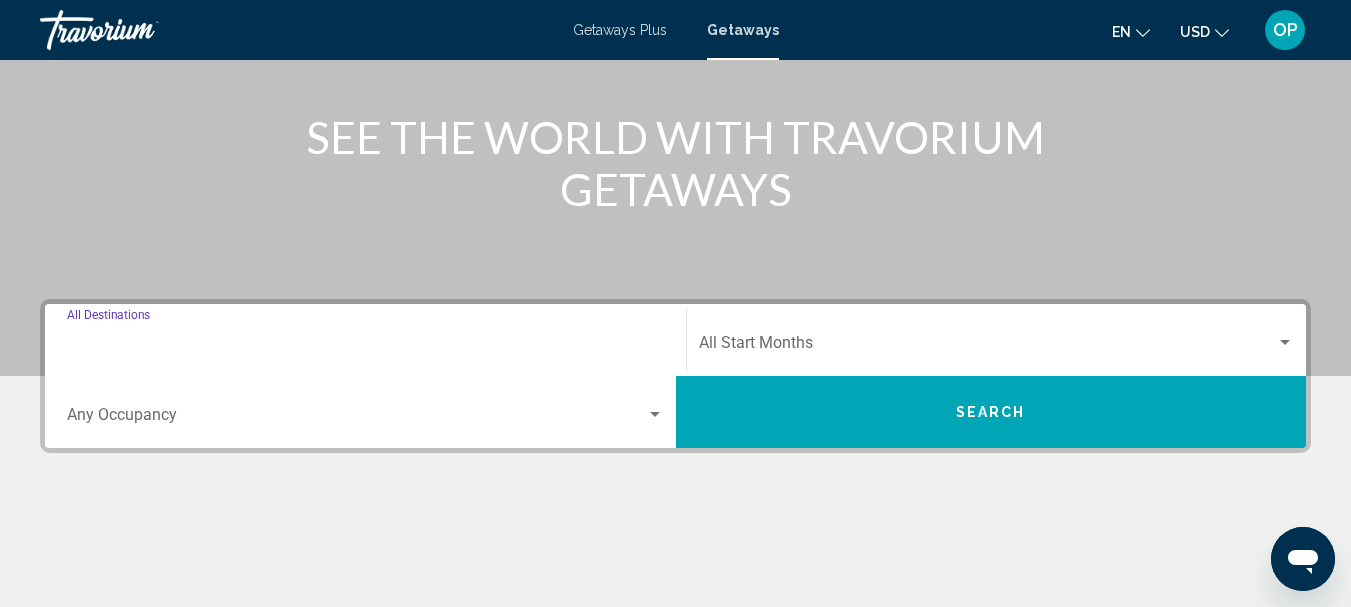 click on "Destination All Destinations" at bounding box center [365, 347] 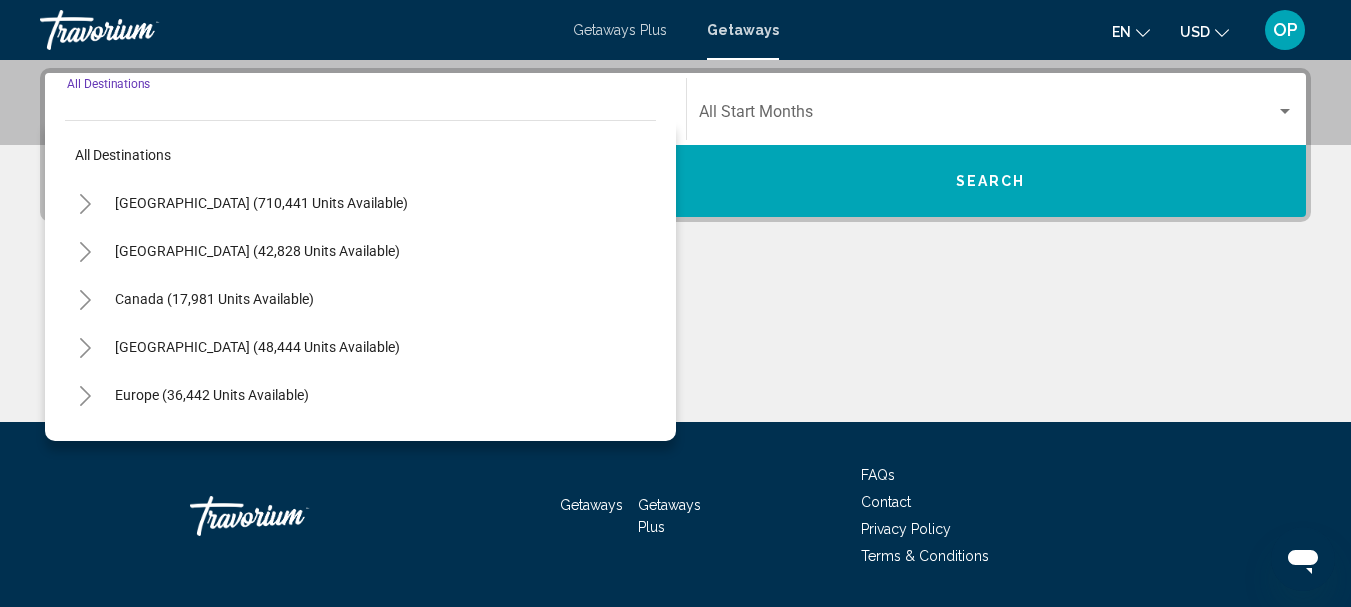 scroll, scrollTop: 458, scrollLeft: 0, axis: vertical 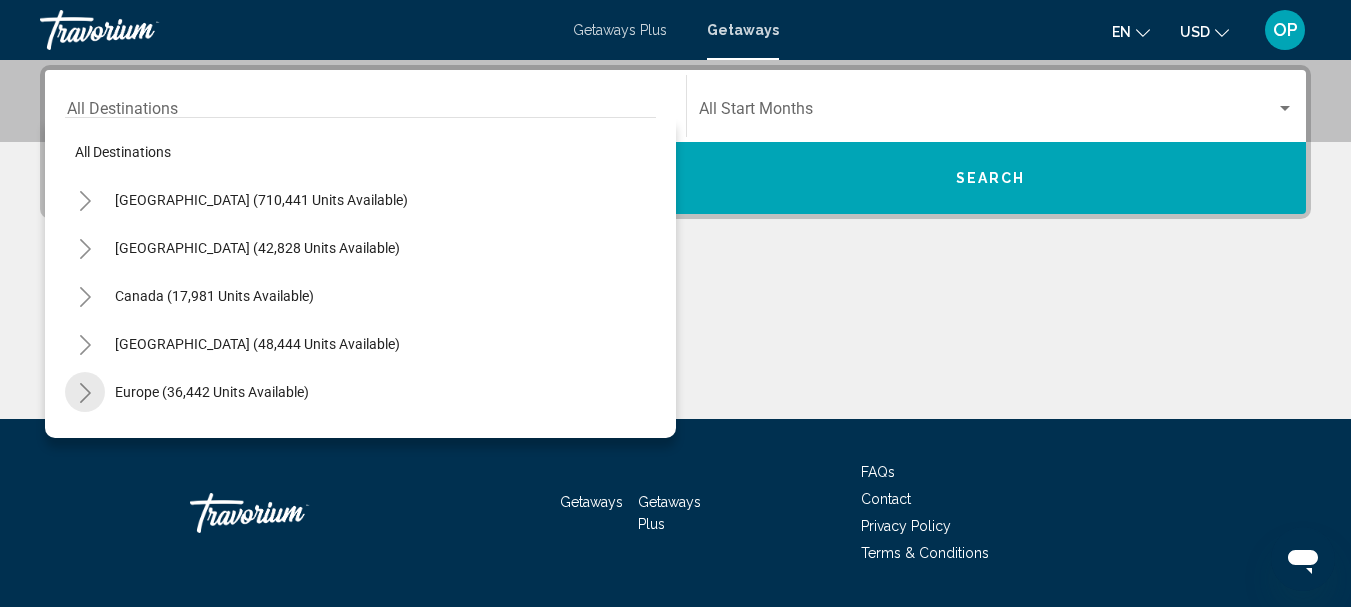 click 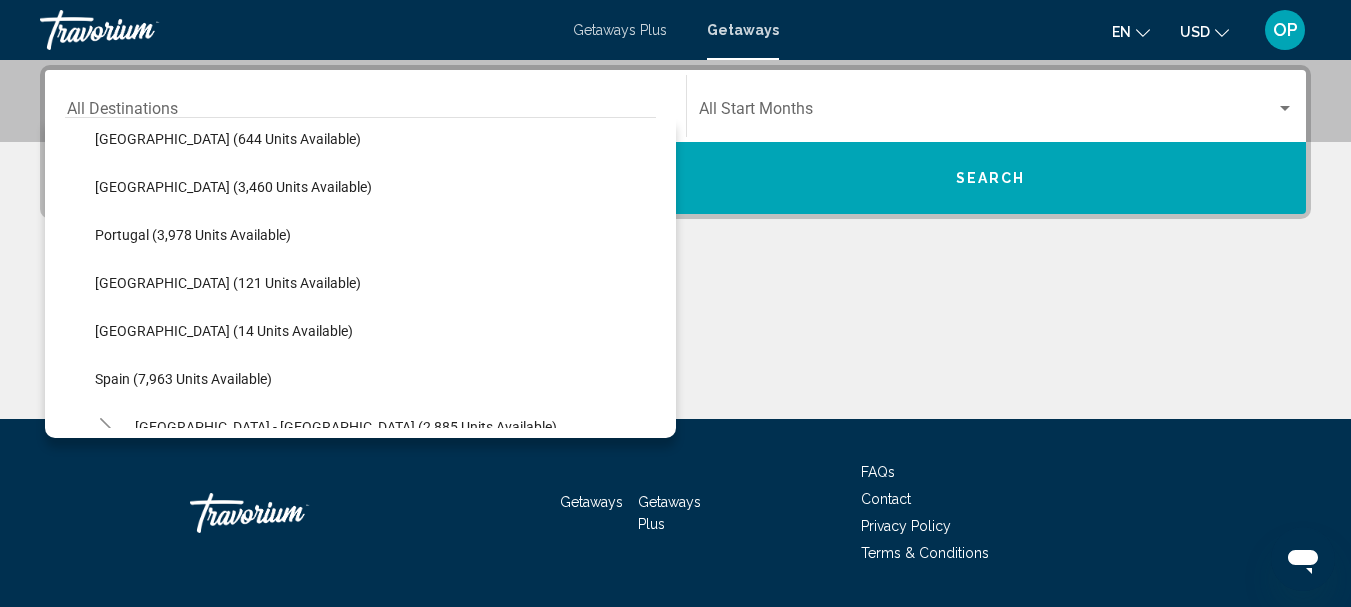 scroll, scrollTop: 739, scrollLeft: 0, axis: vertical 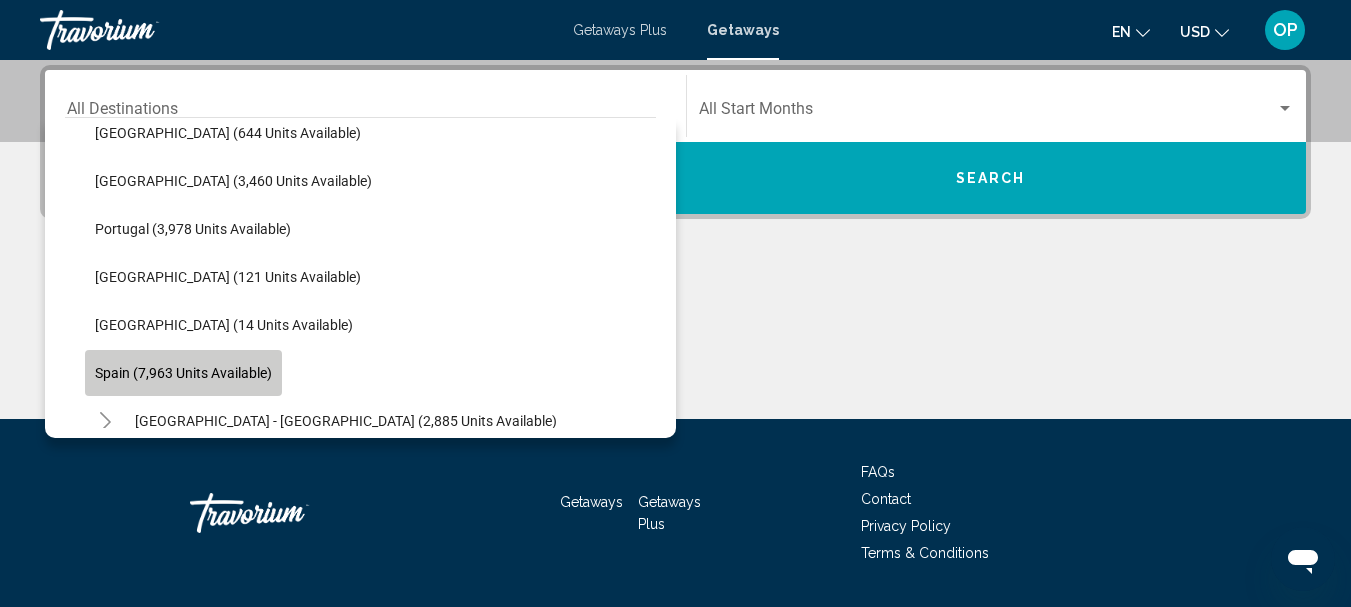 click on "Spain (7,963 units available)" 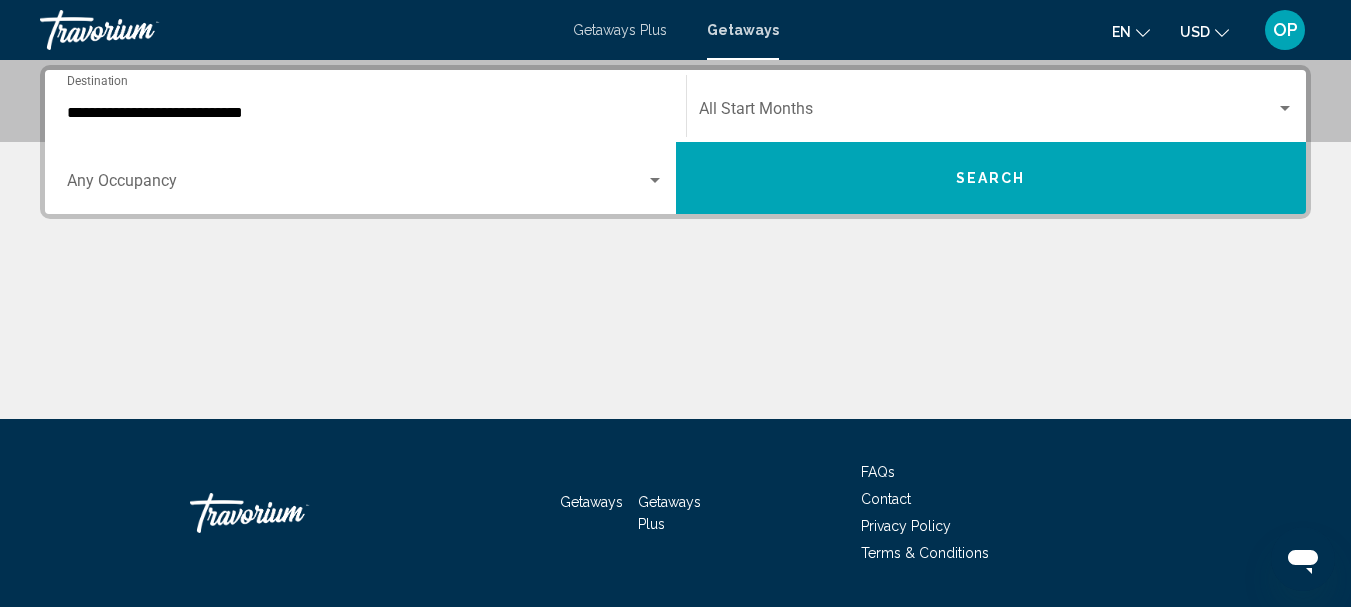 click on "Start Month All Start Months" 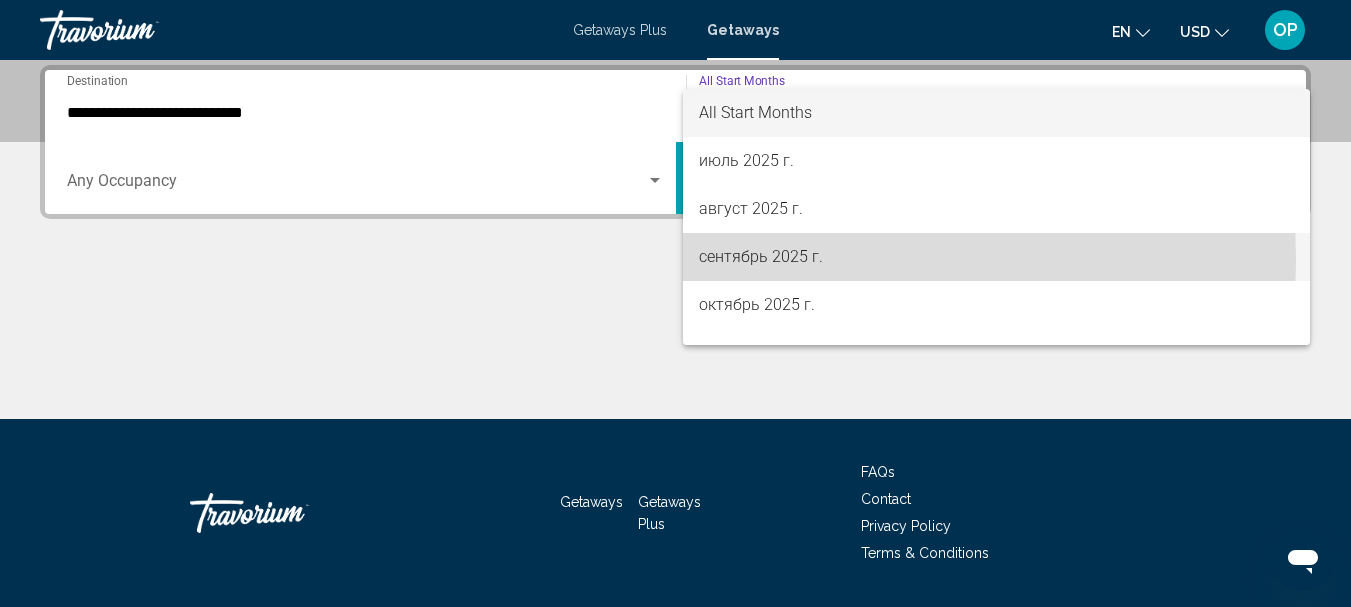 click on "сентябрь 2025 г." at bounding box center [997, 257] 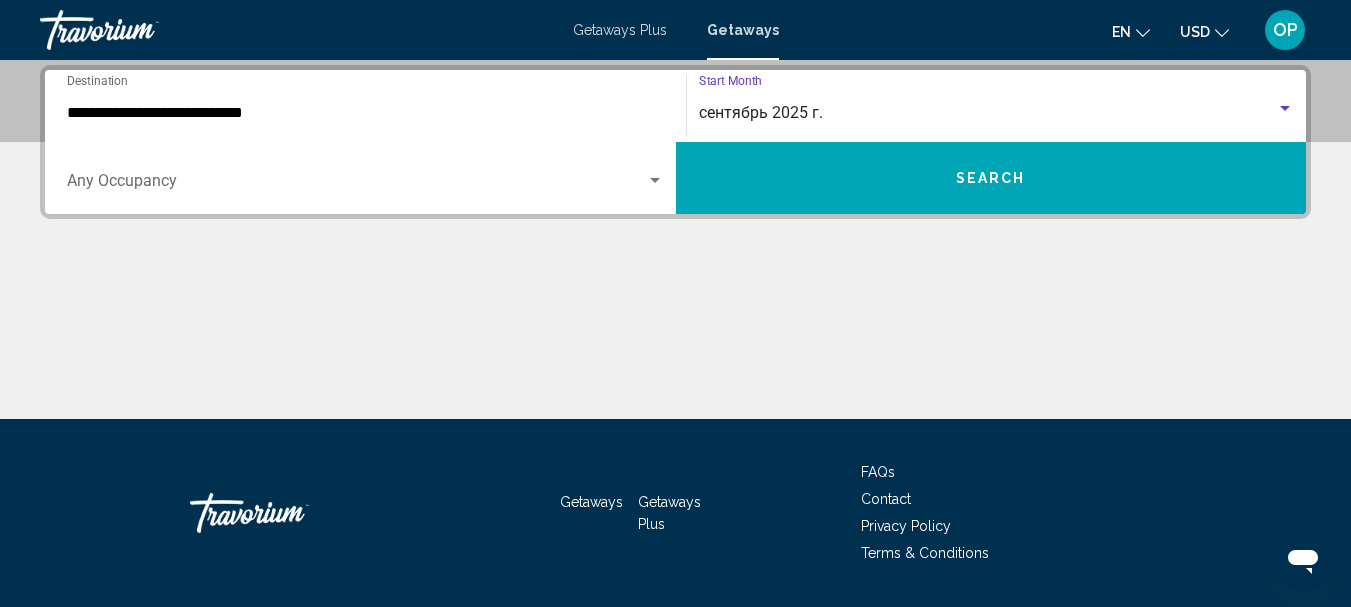 click on "Search" at bounding box center [991, 178] 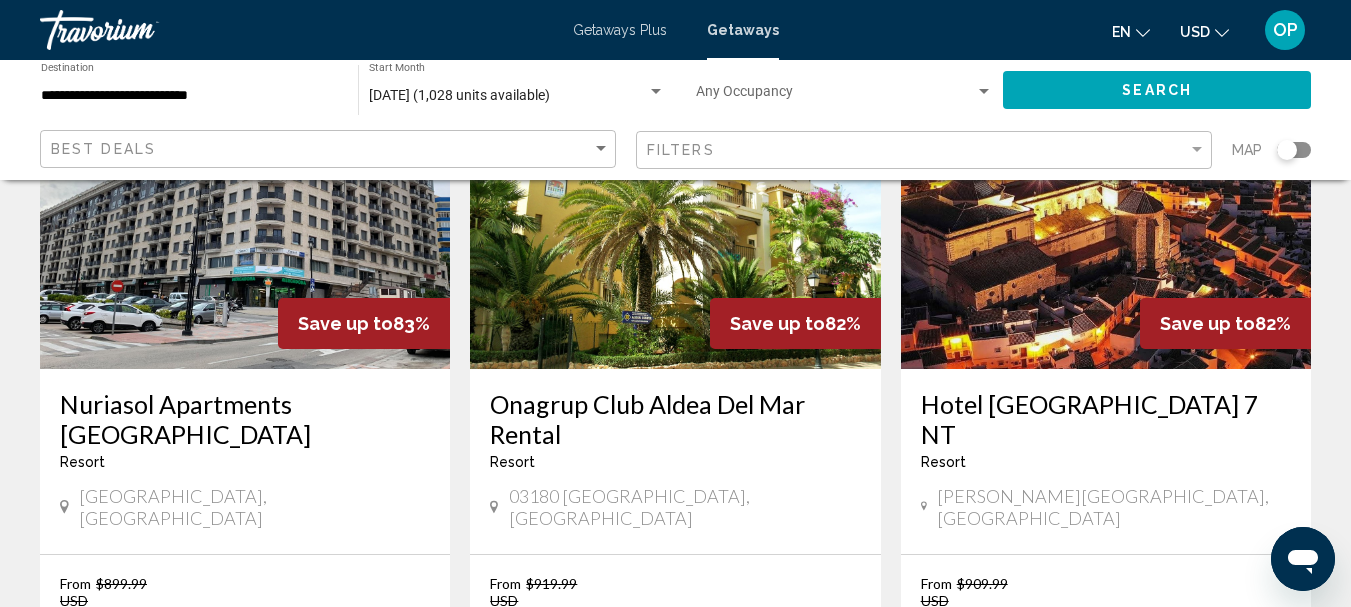 scroll, scrollTop: 1752, scrollLeft: 0, axis: vertical 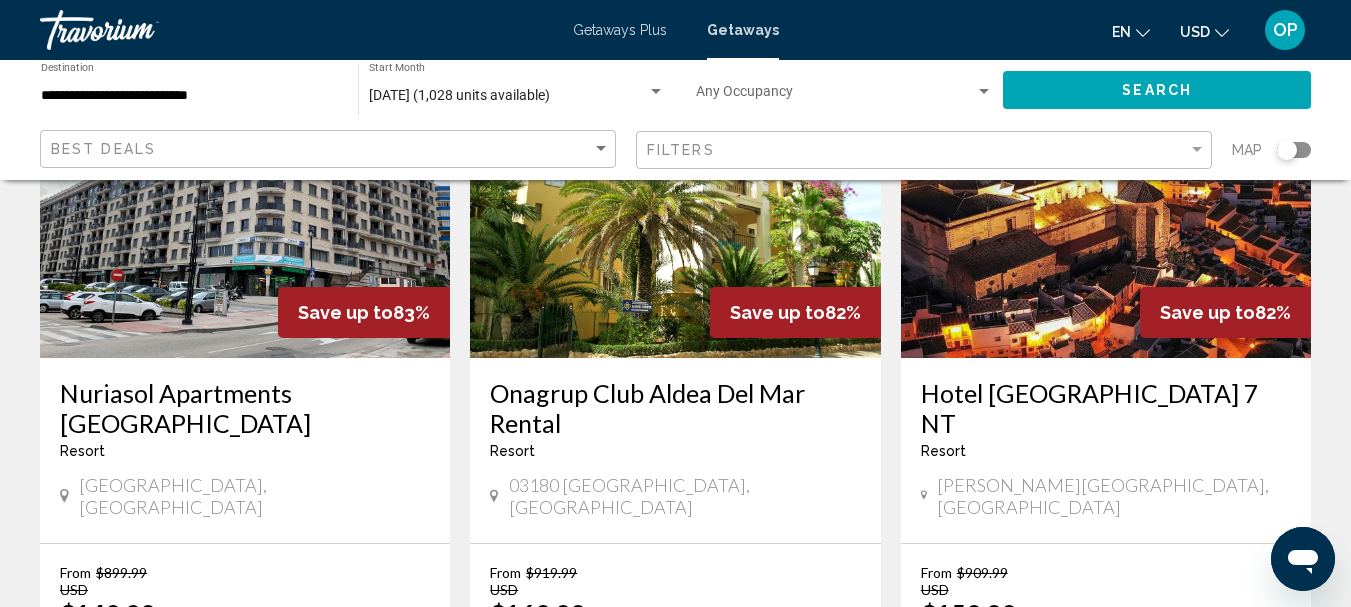 click at bounding box center [245, 198] 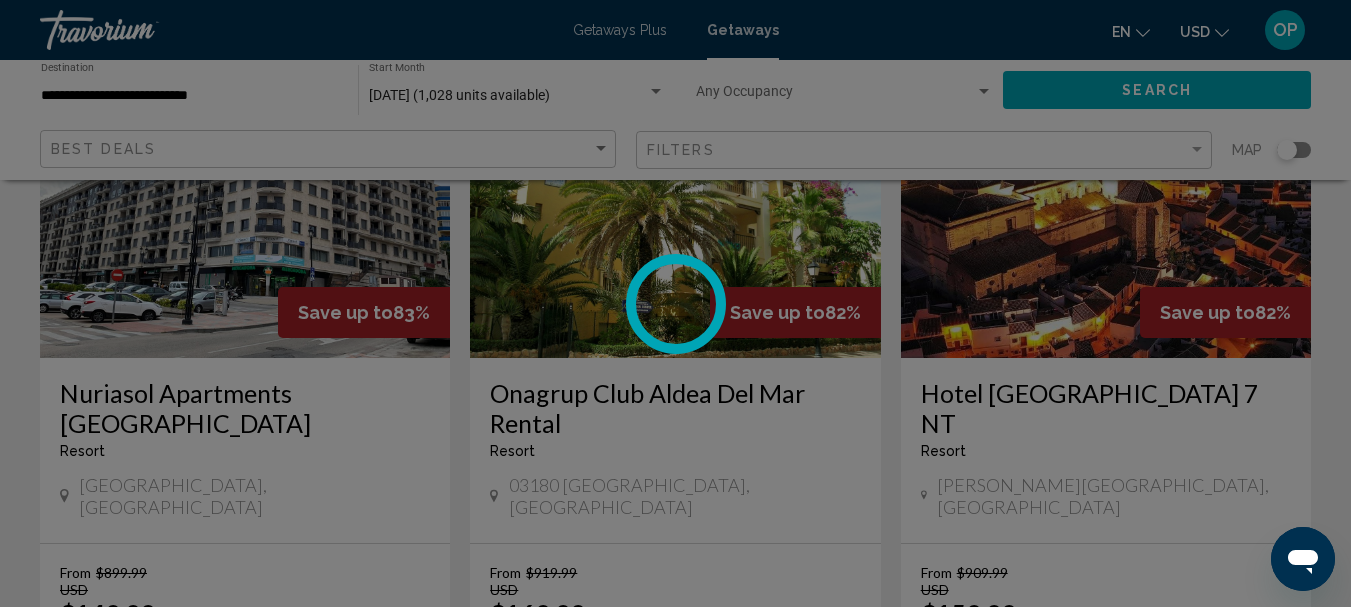 scroll, scrollTop: 232, scrollLeft: 0, axis: vertical 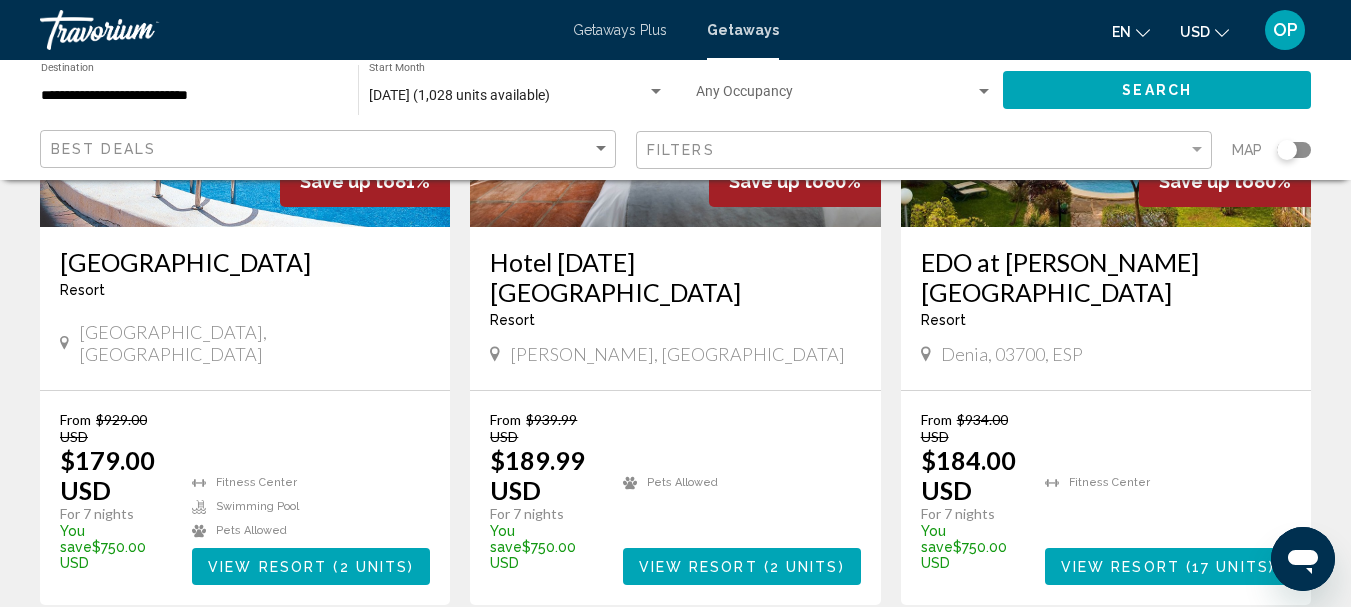 click on "View Resort" at bounding box center (1120, 567) 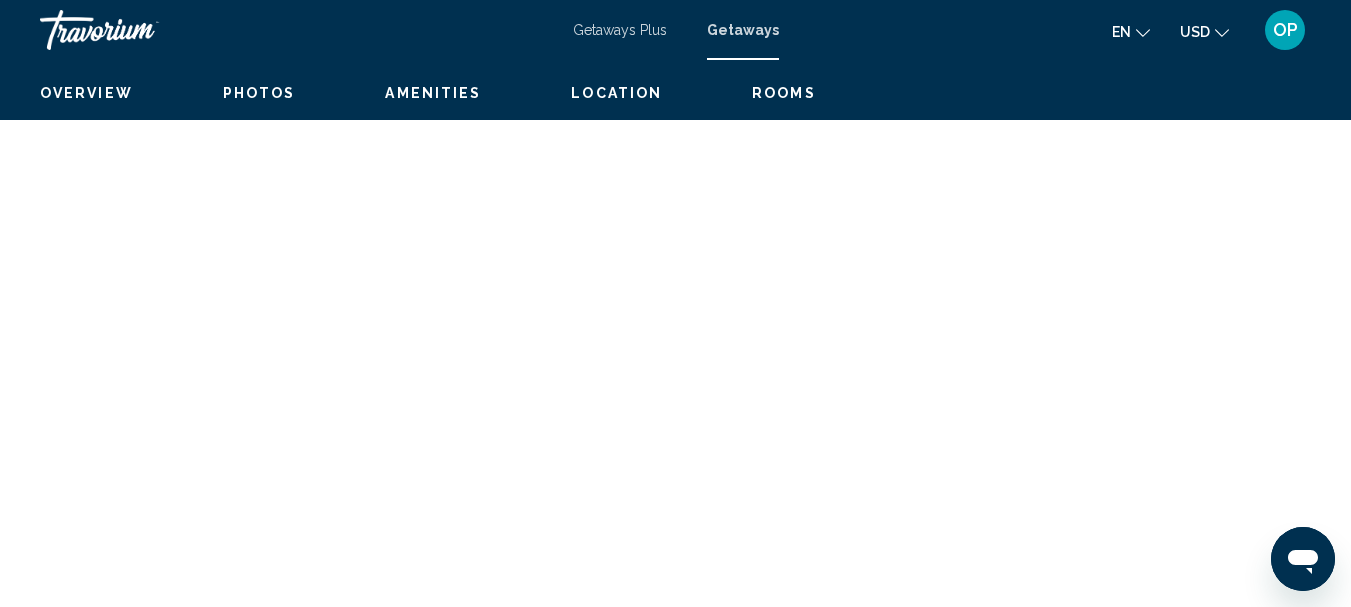 scroll, scrollTop: 232, scrollLeft: 0, axis: vertical 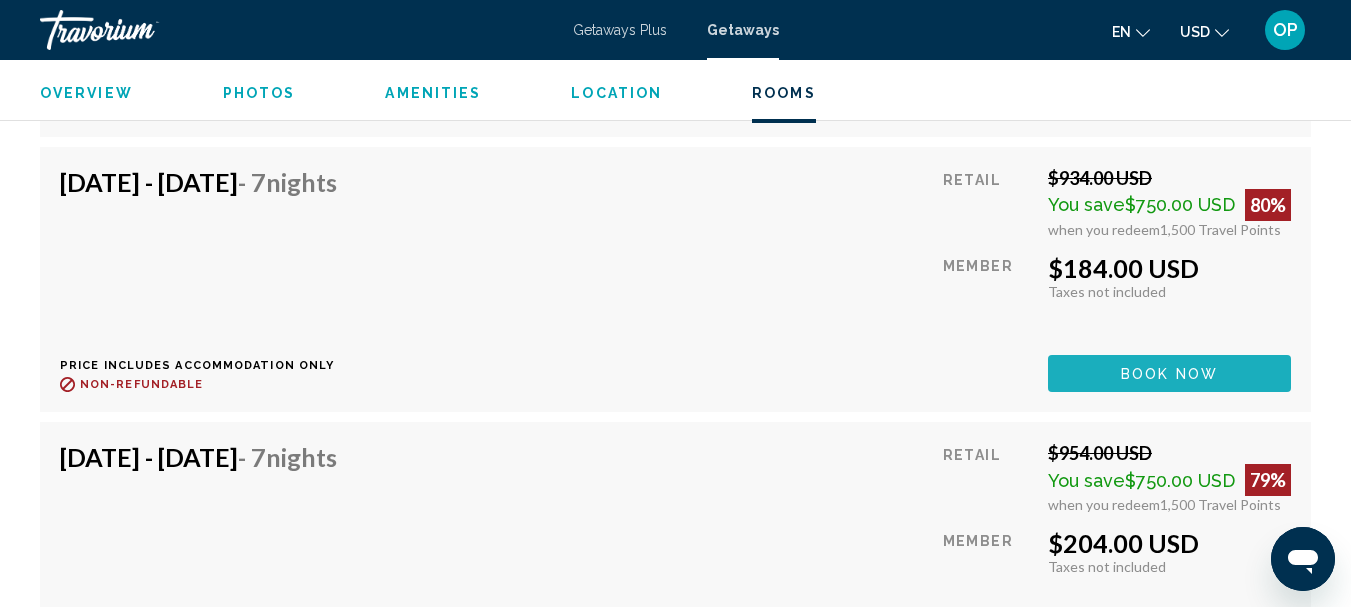 click on "Book now" at bounding box center (1169, 373) 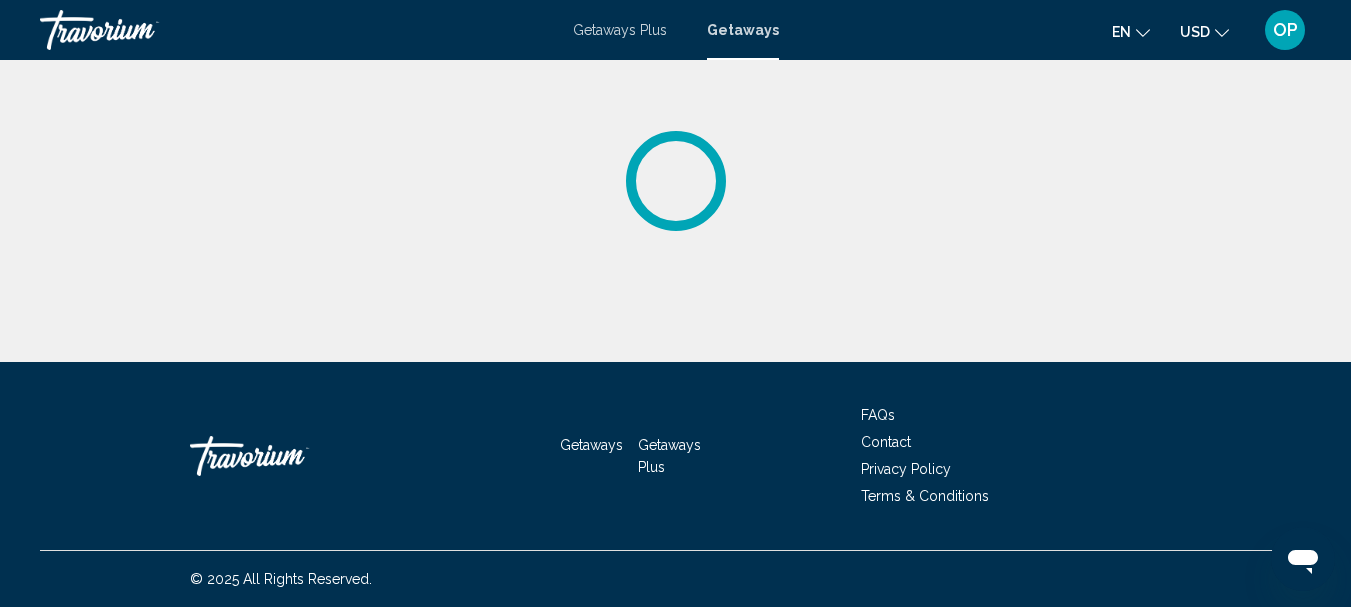 scroll, scrollTop: 0, scrollLeft: 0, axis: both 